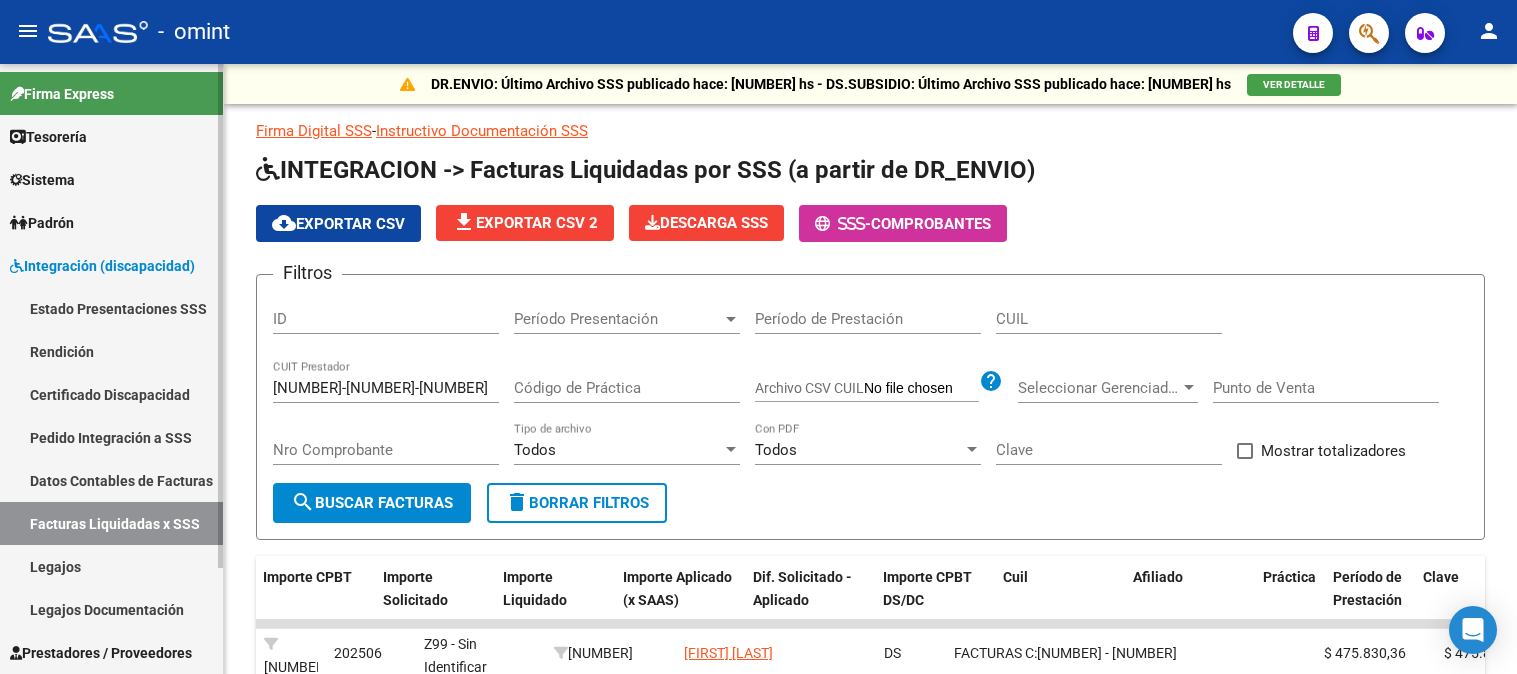 scroll, scrollTop: 0, scrollLeft: 0, axis: both 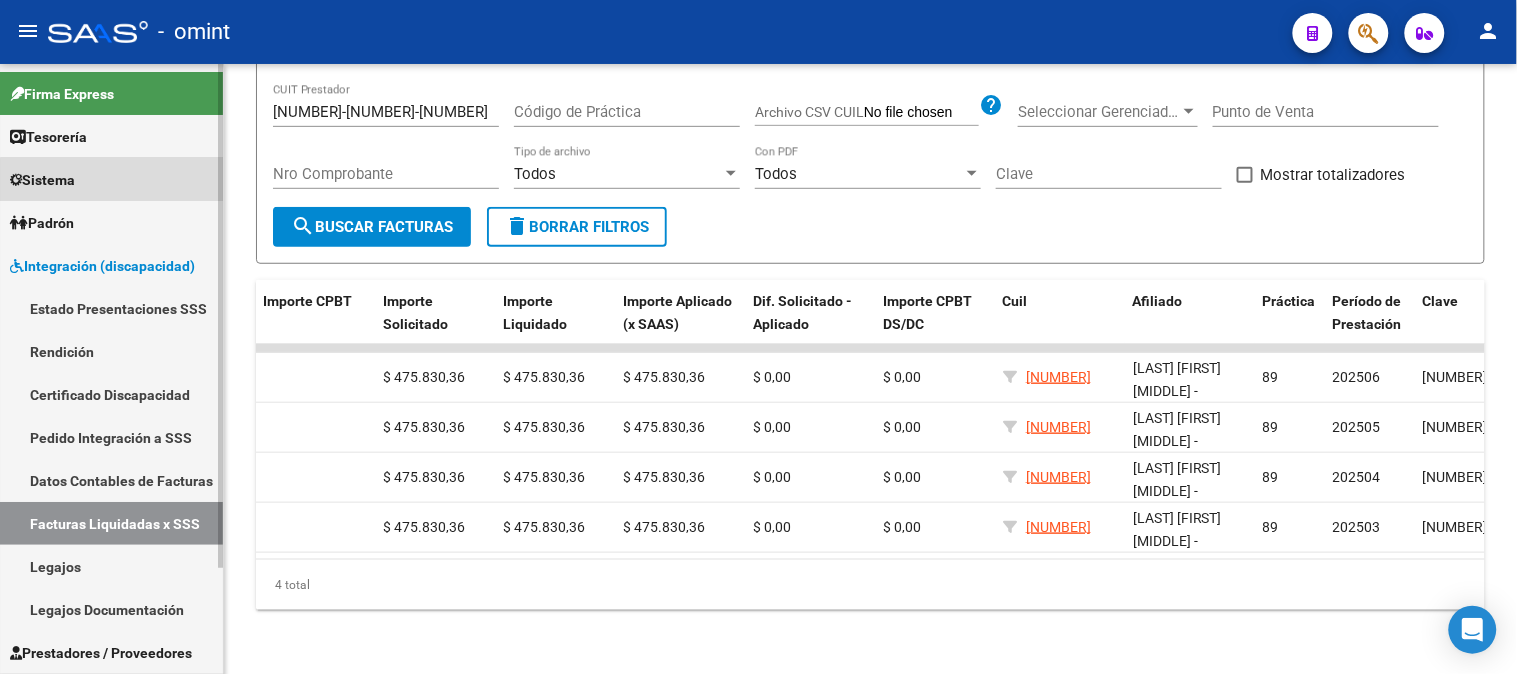 click on "Sistema" at bounding box center [111, 179] 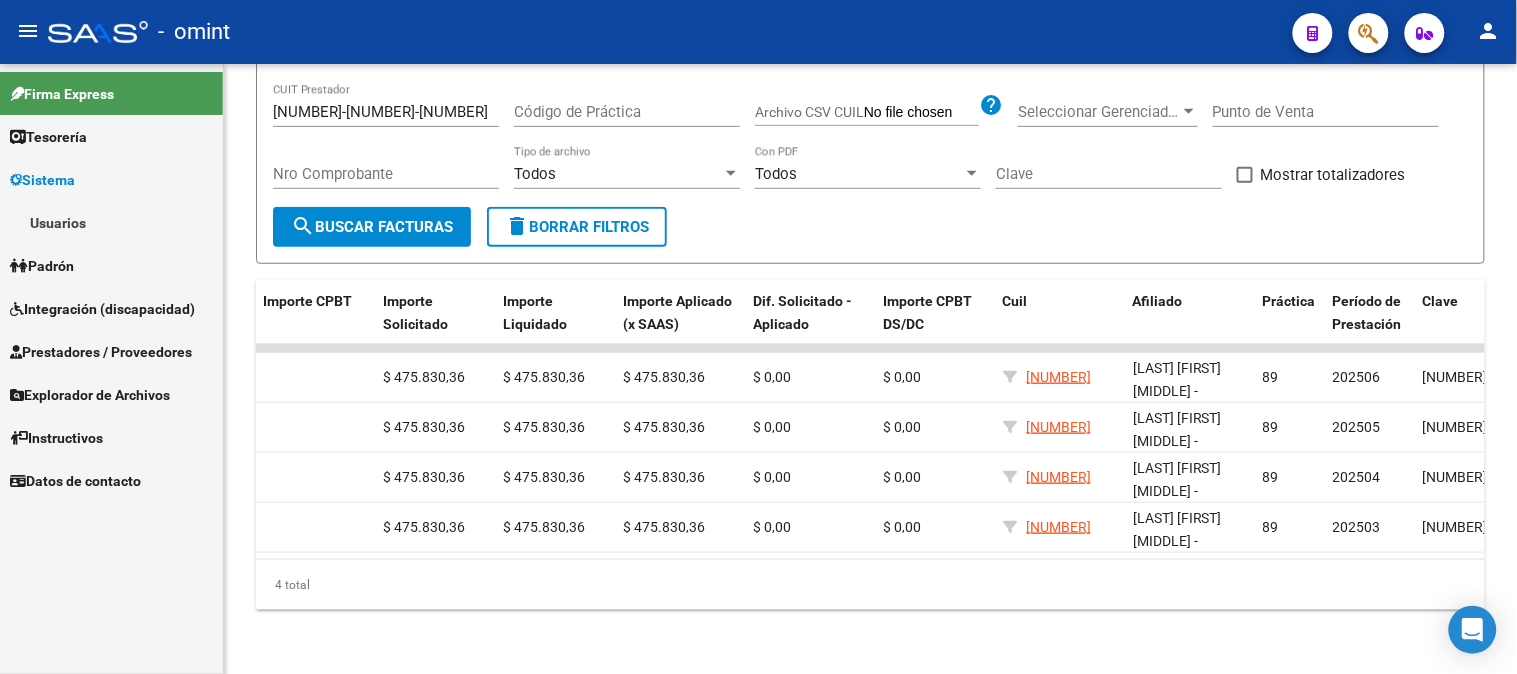 click on "Usuarios" at bounding box center [111, 222] 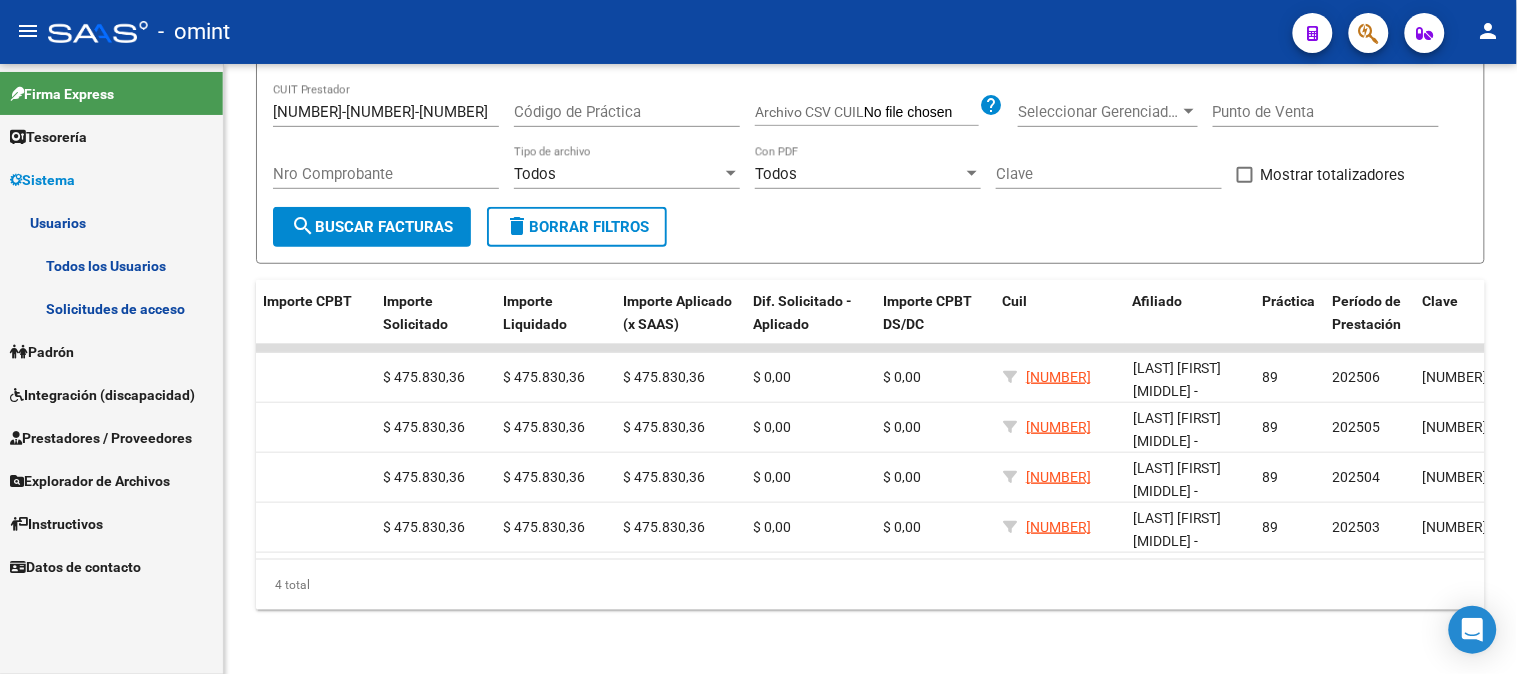 click on "Padrón" at bounding box center (111, 351) 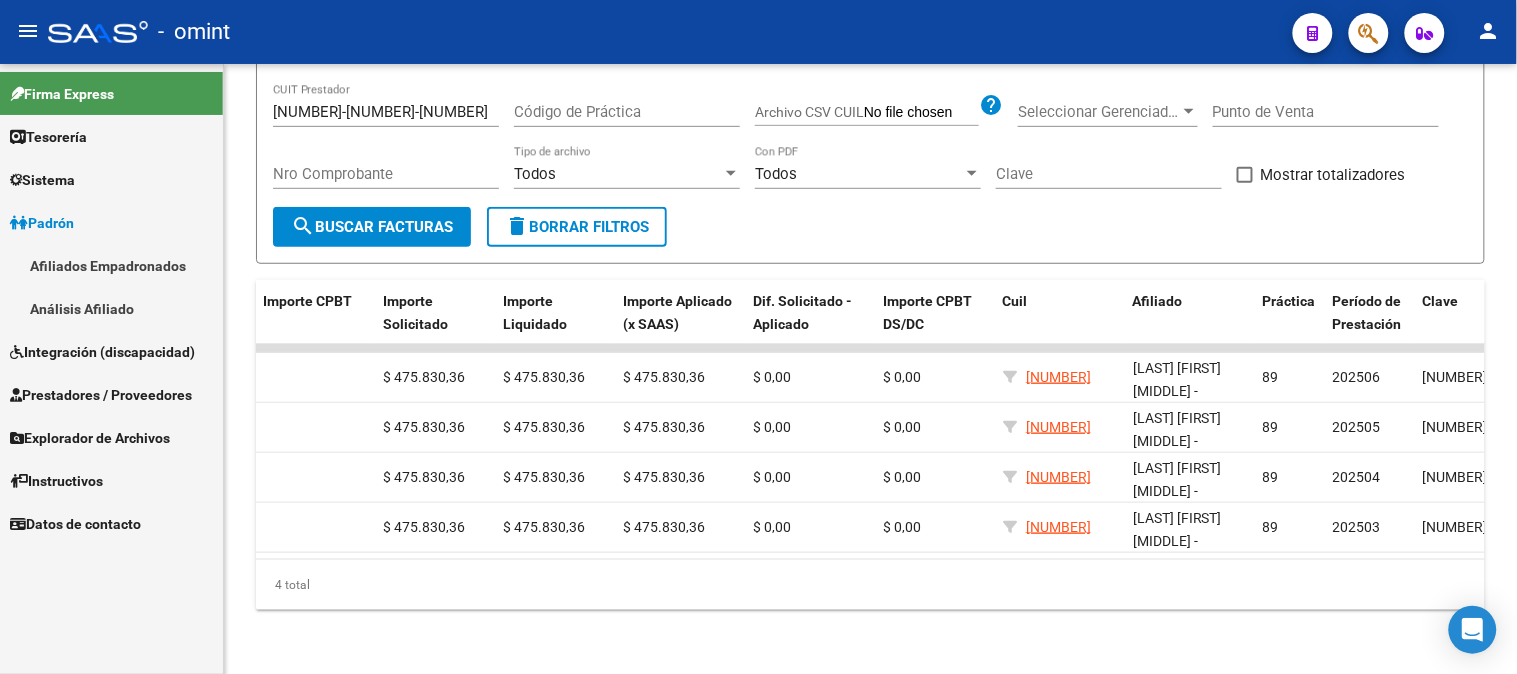 click on "Afiliados Empadronados" at bounding box center [111, 265] 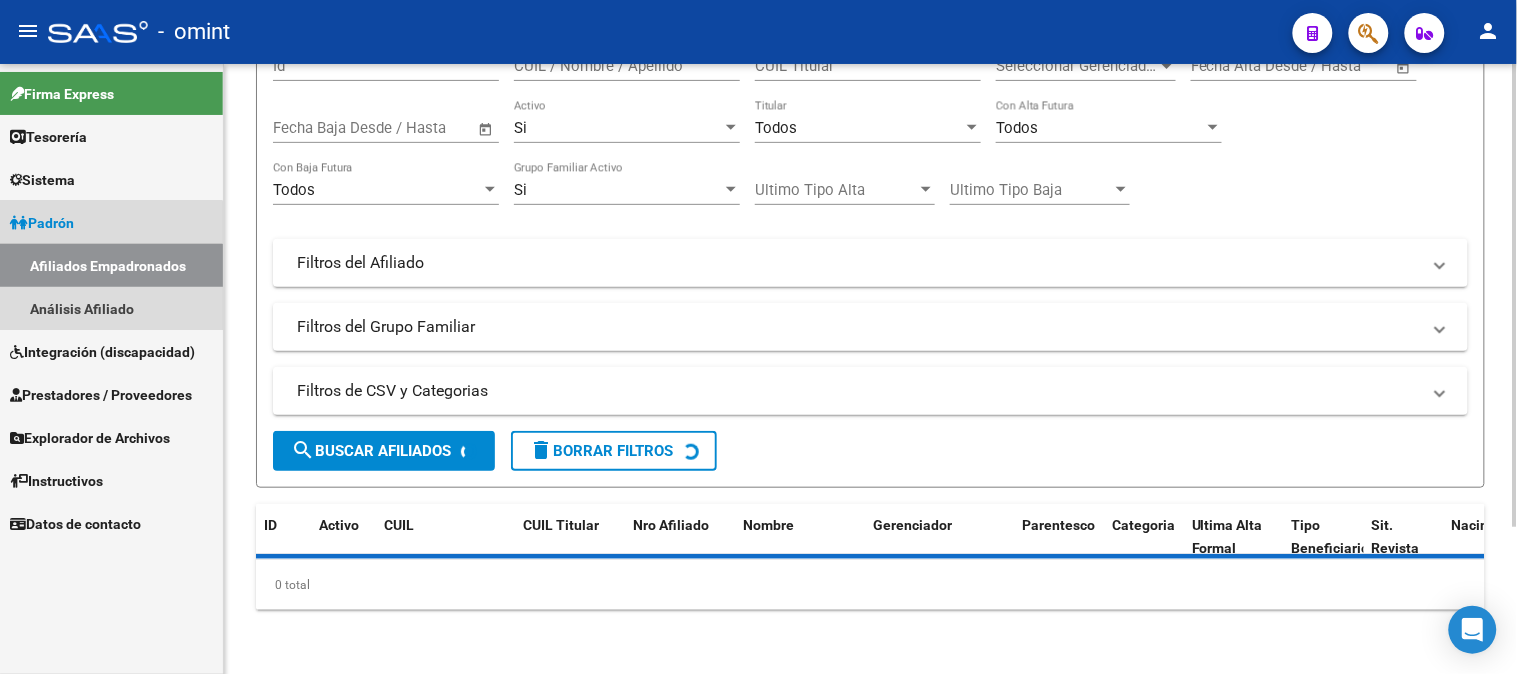 scroll, scrollTop: 0, scrollLeft: 0, axis: both 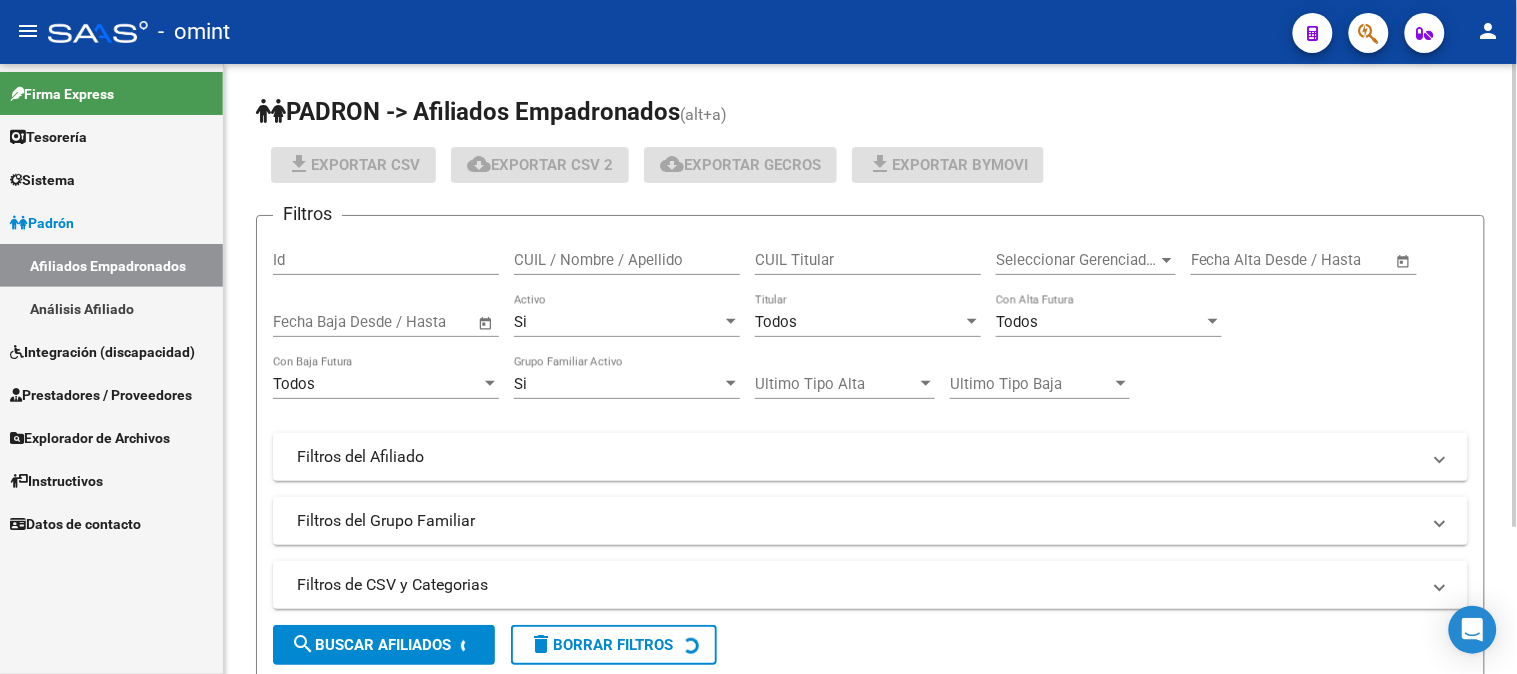 click on "CUIL / Nombre / Apellido" at bounding box center [627, 260] 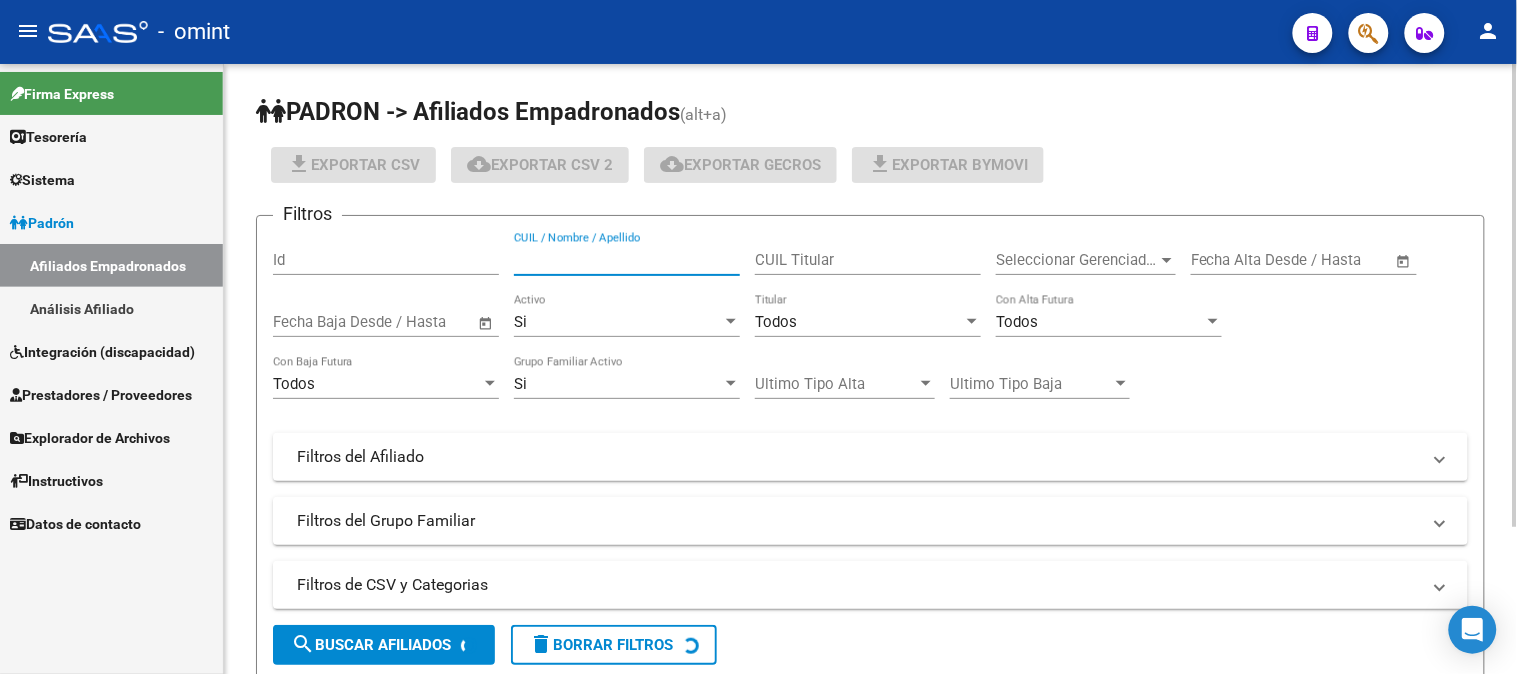 paste on "[NUMBER]" 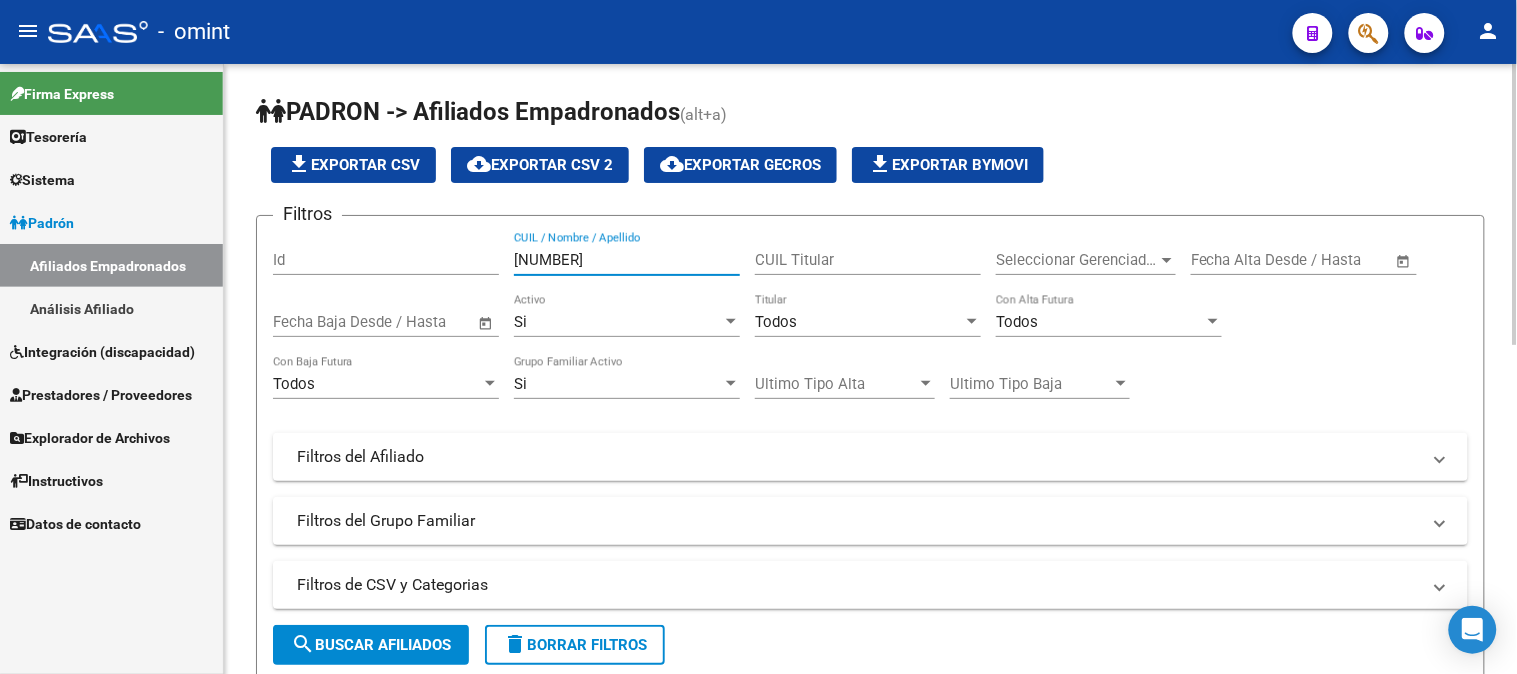 scroll, scrollTop: 111, scrollLeft: 0, axis: vertical 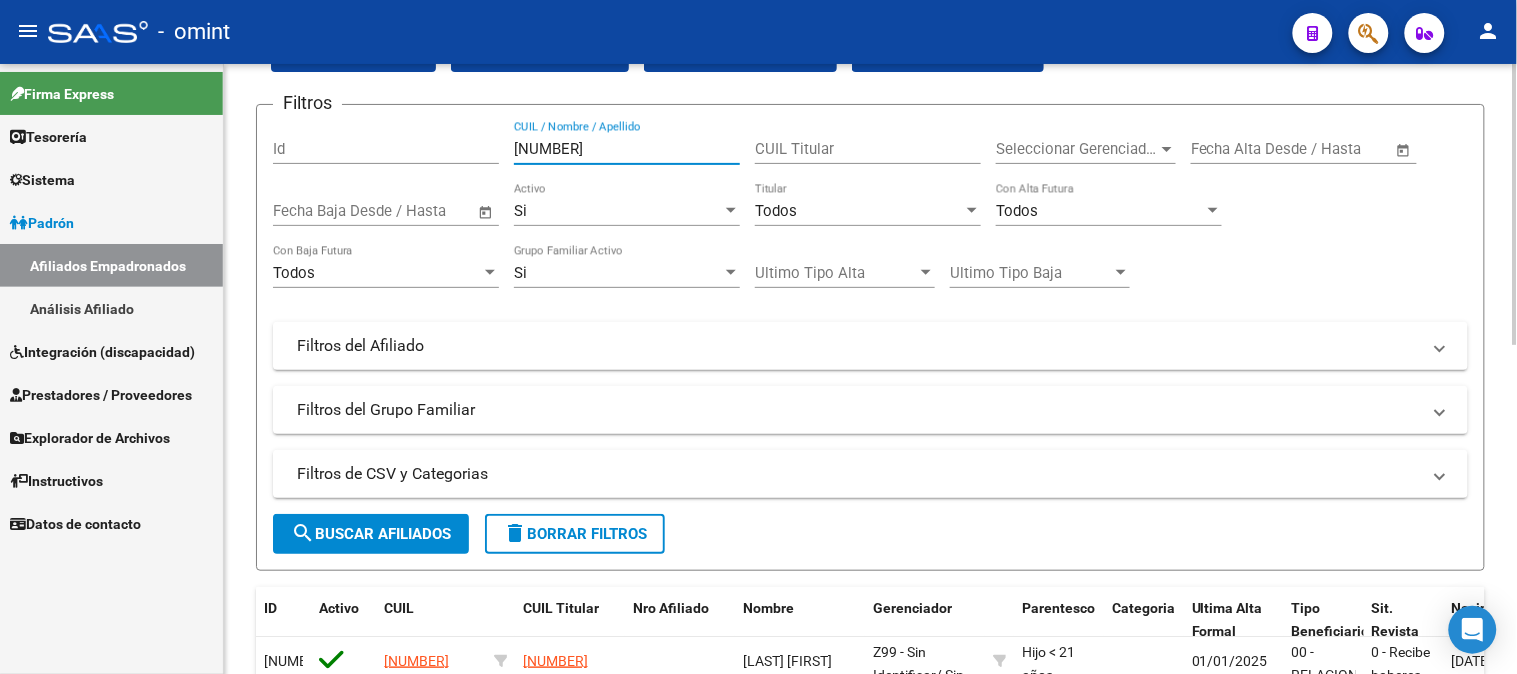 type on "[NUMBER]" 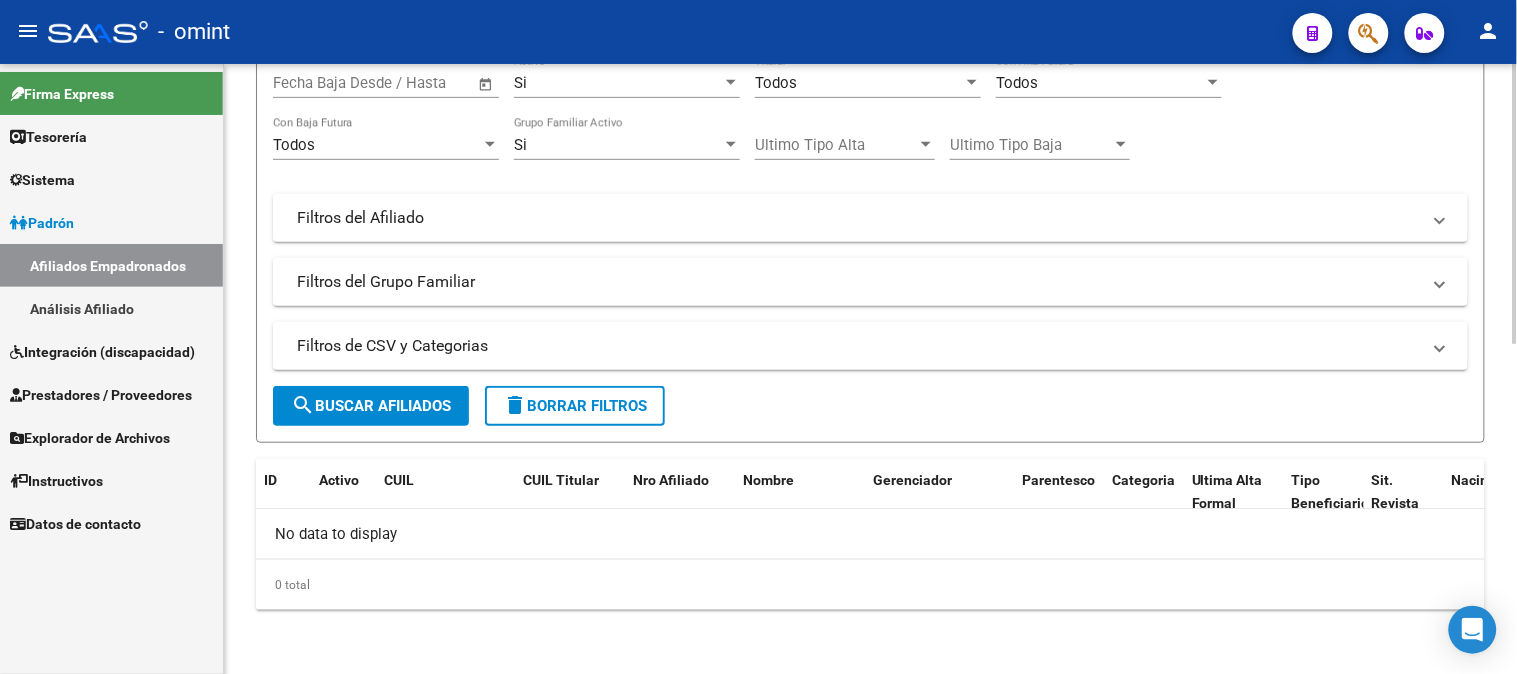 scroll, scrollTop: 238, scrollLeft: 0, axis: vertical 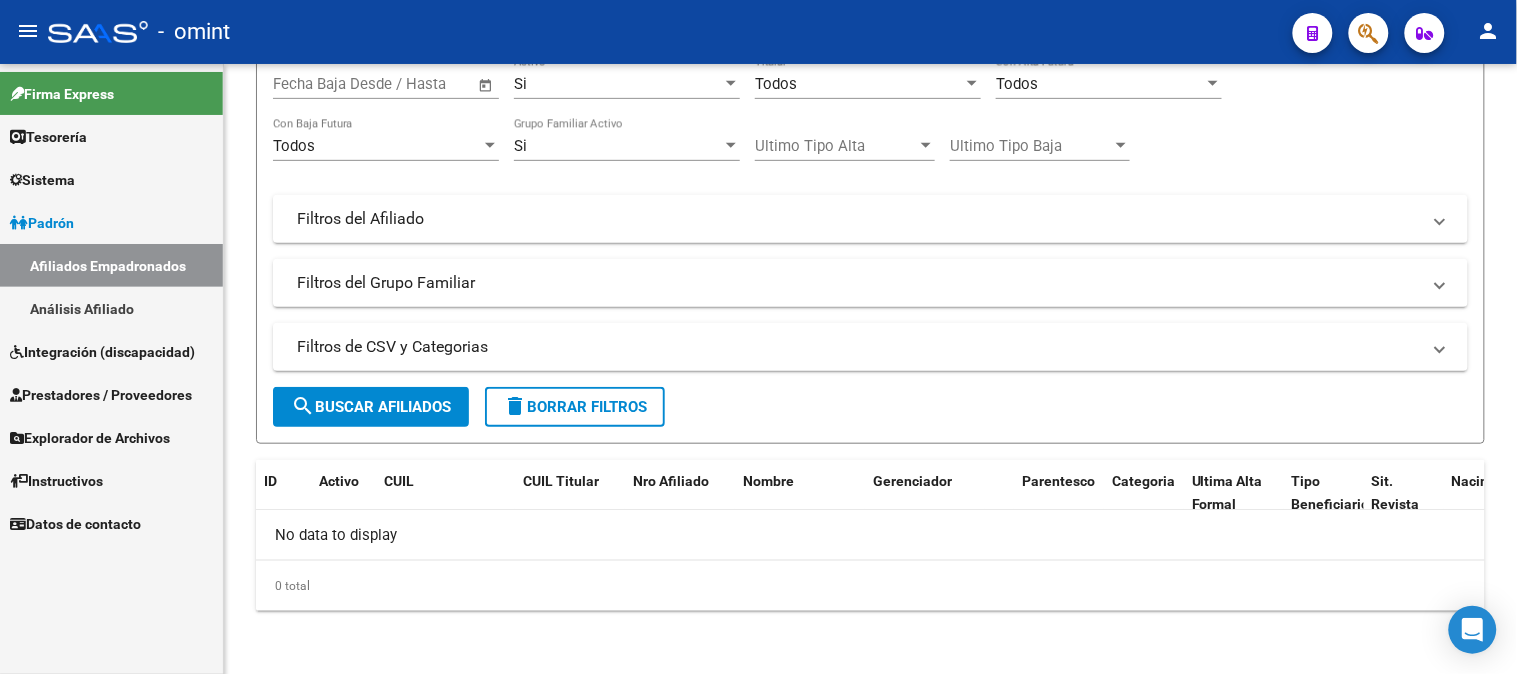 click on "Integración (discapacidad)" at bounding box center [102, 352] 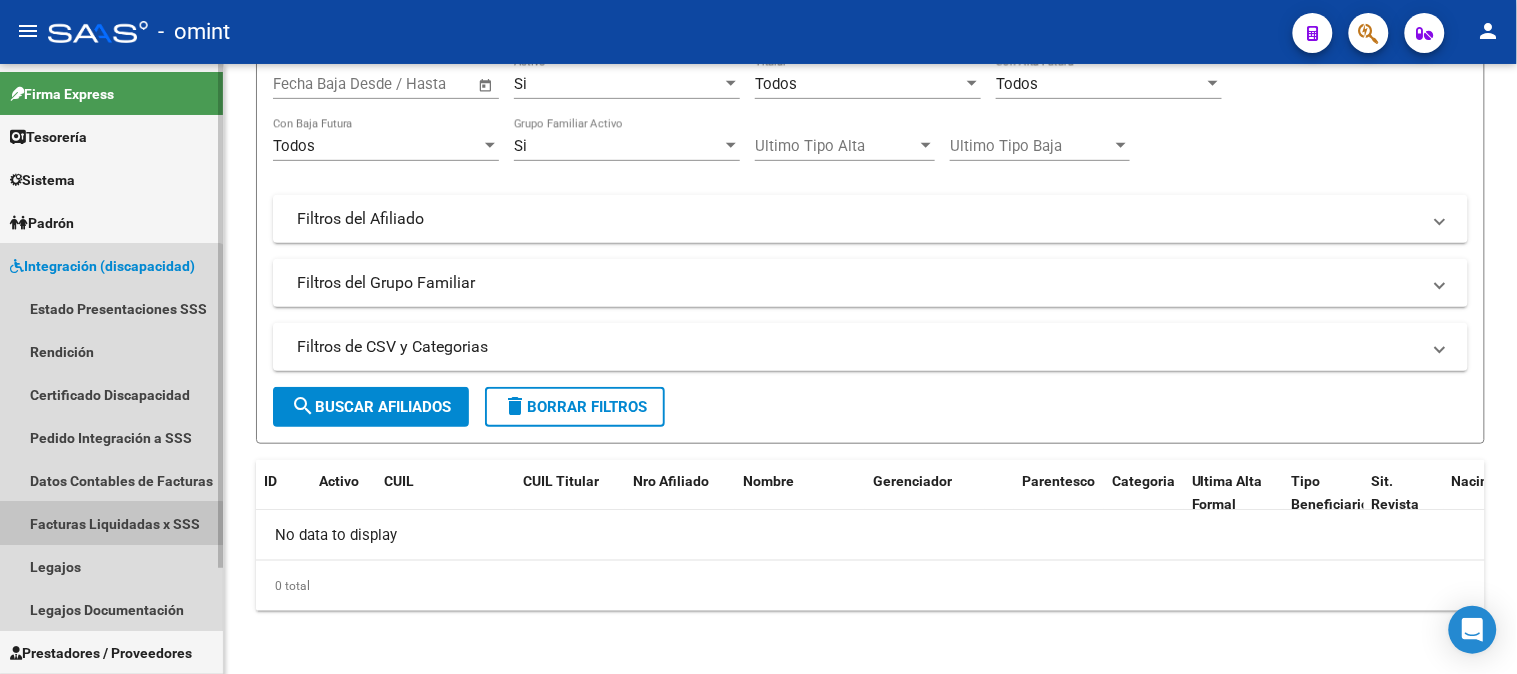 click on "Facturas Liquidadas x SSS" at bounding box center [111, 523] 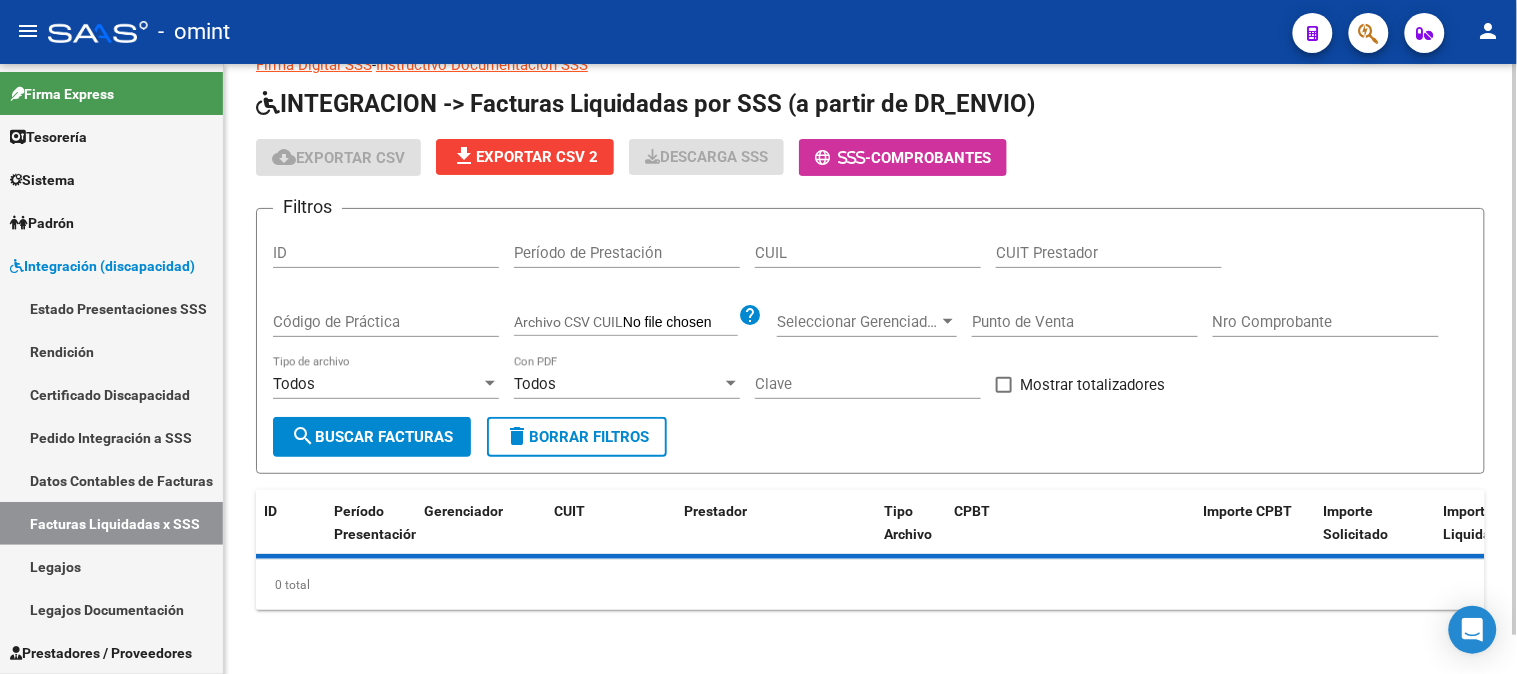 scroll, scrollTop: 0, scrollLeft: 0, axis: both 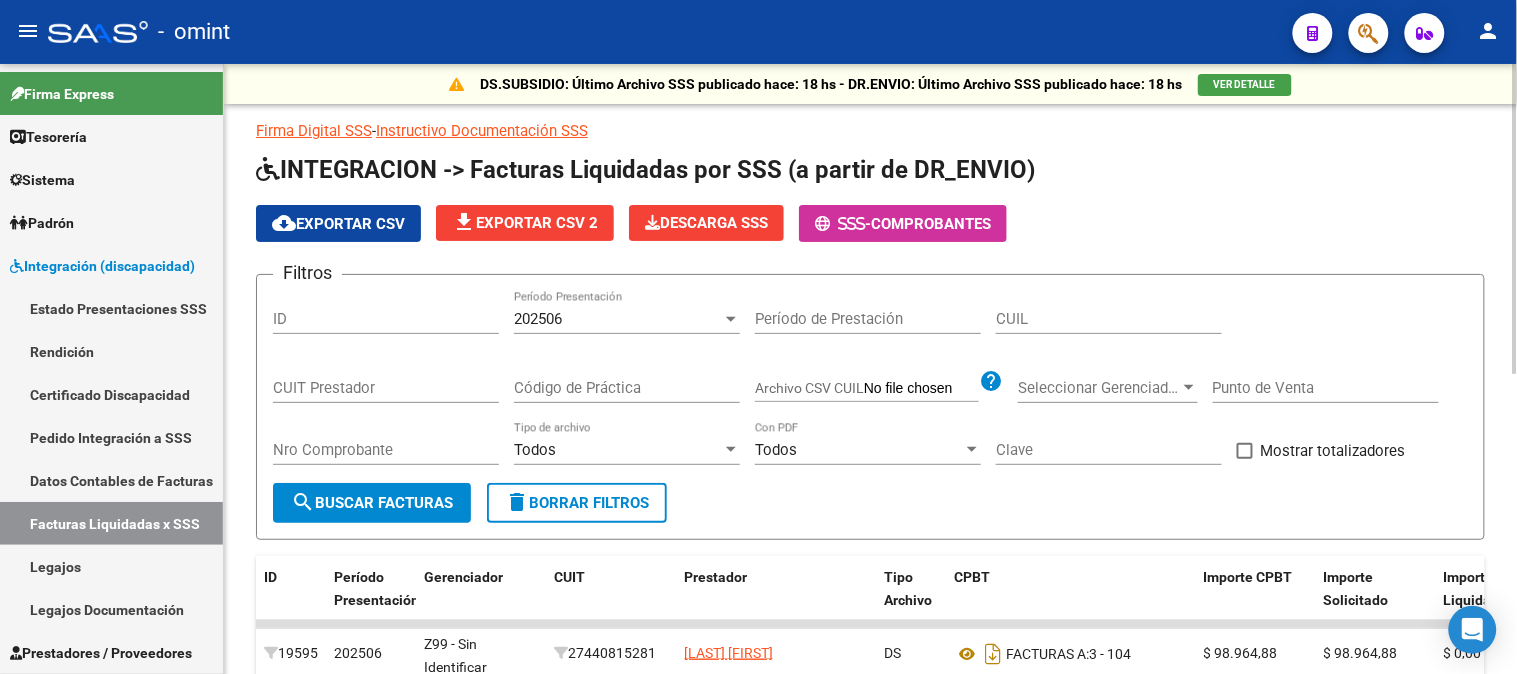 click on "[NUMBER] Período Presentación" 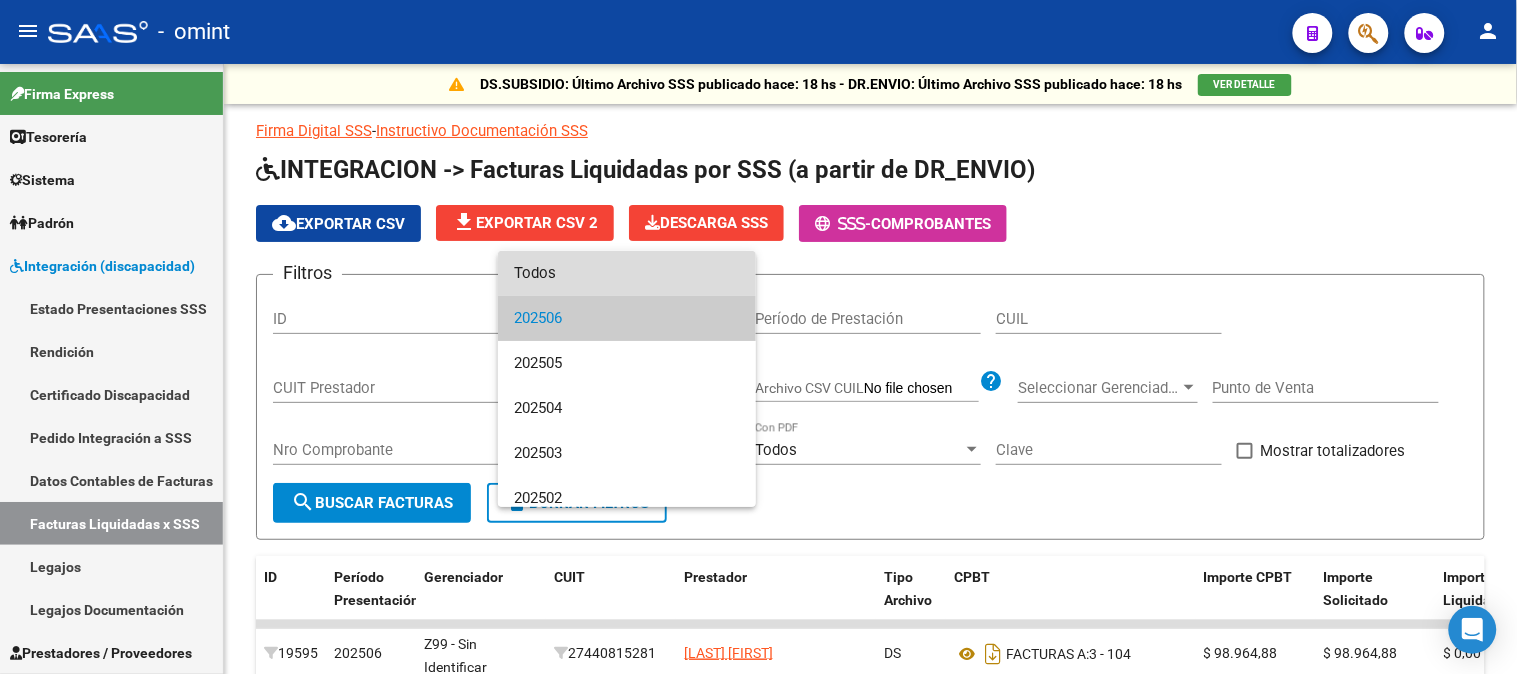 click on "Todos" at bounding box center (627, 273) 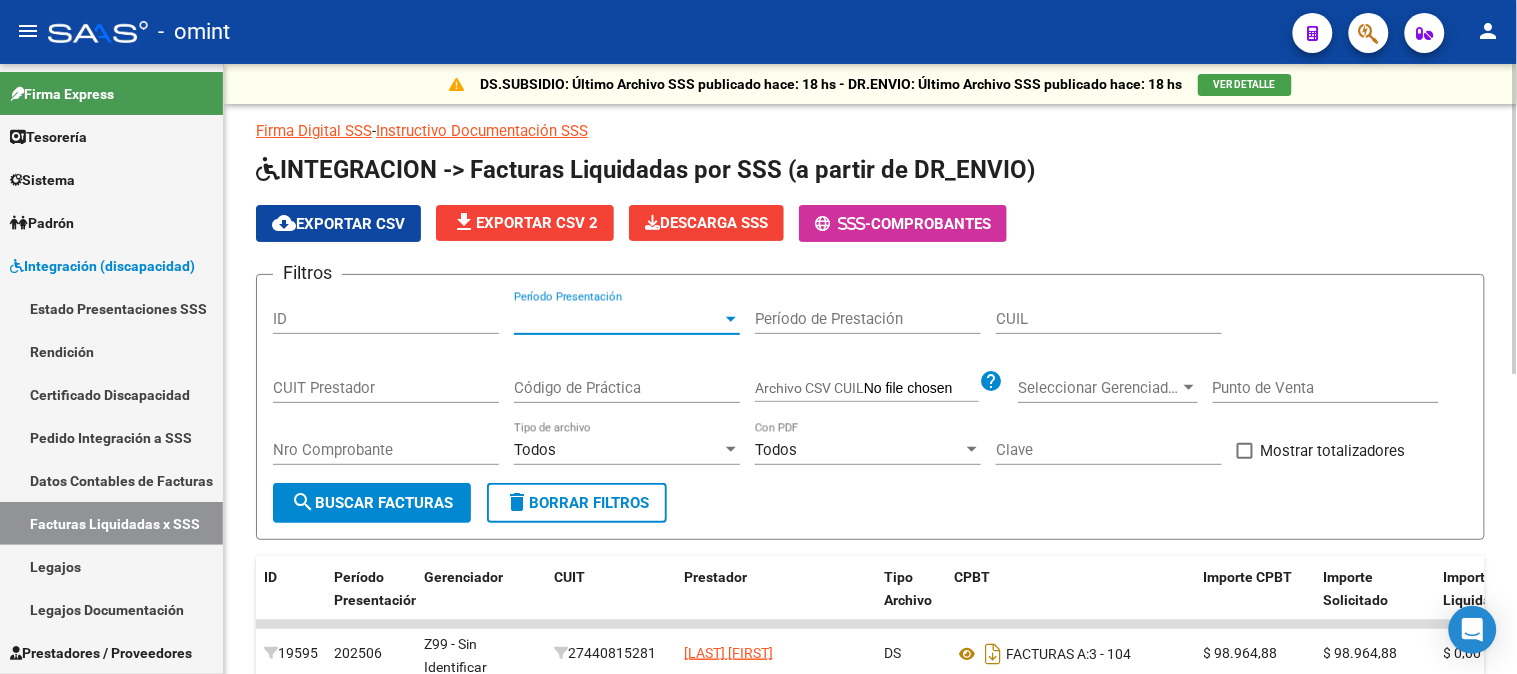 click on "CUIL" at bounding box center (1109, 319) 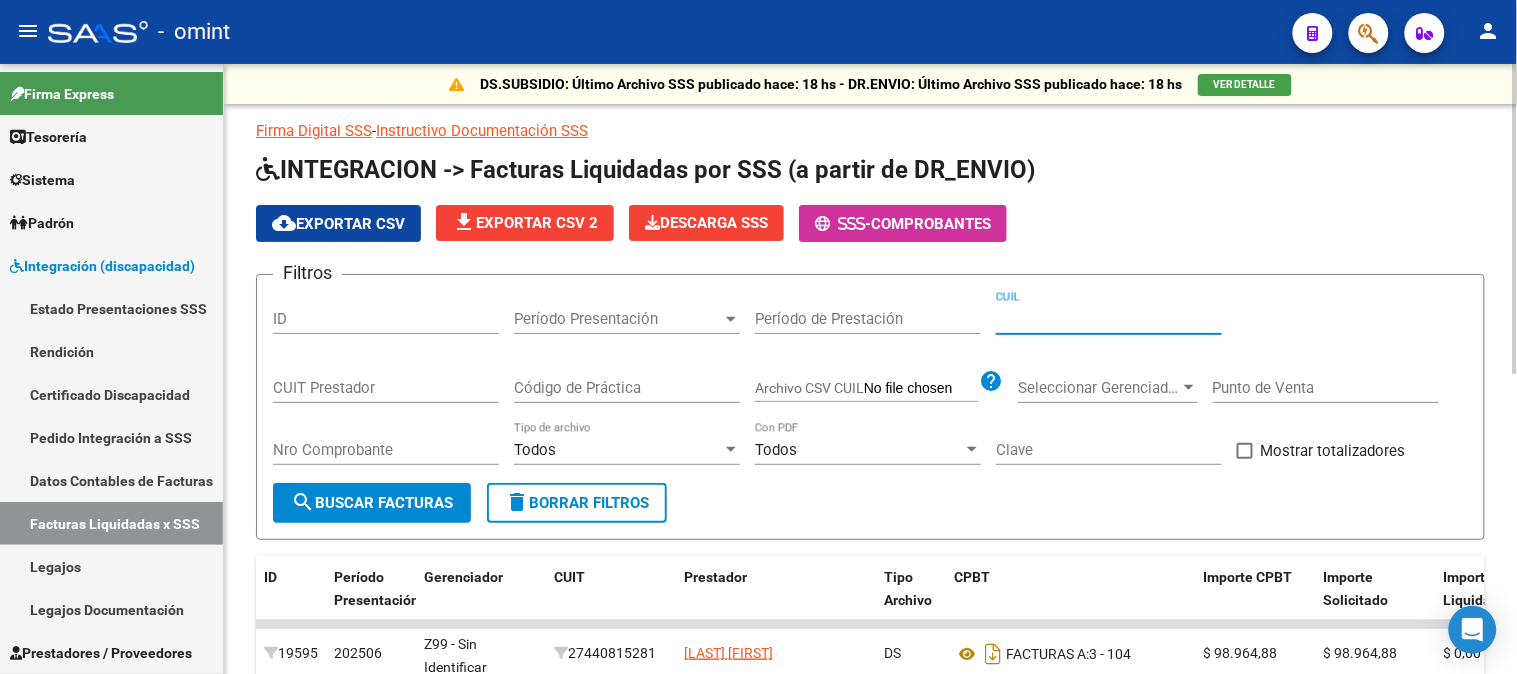 paste on "[NUMBER]-[NUMBER]-[NUMBER]" 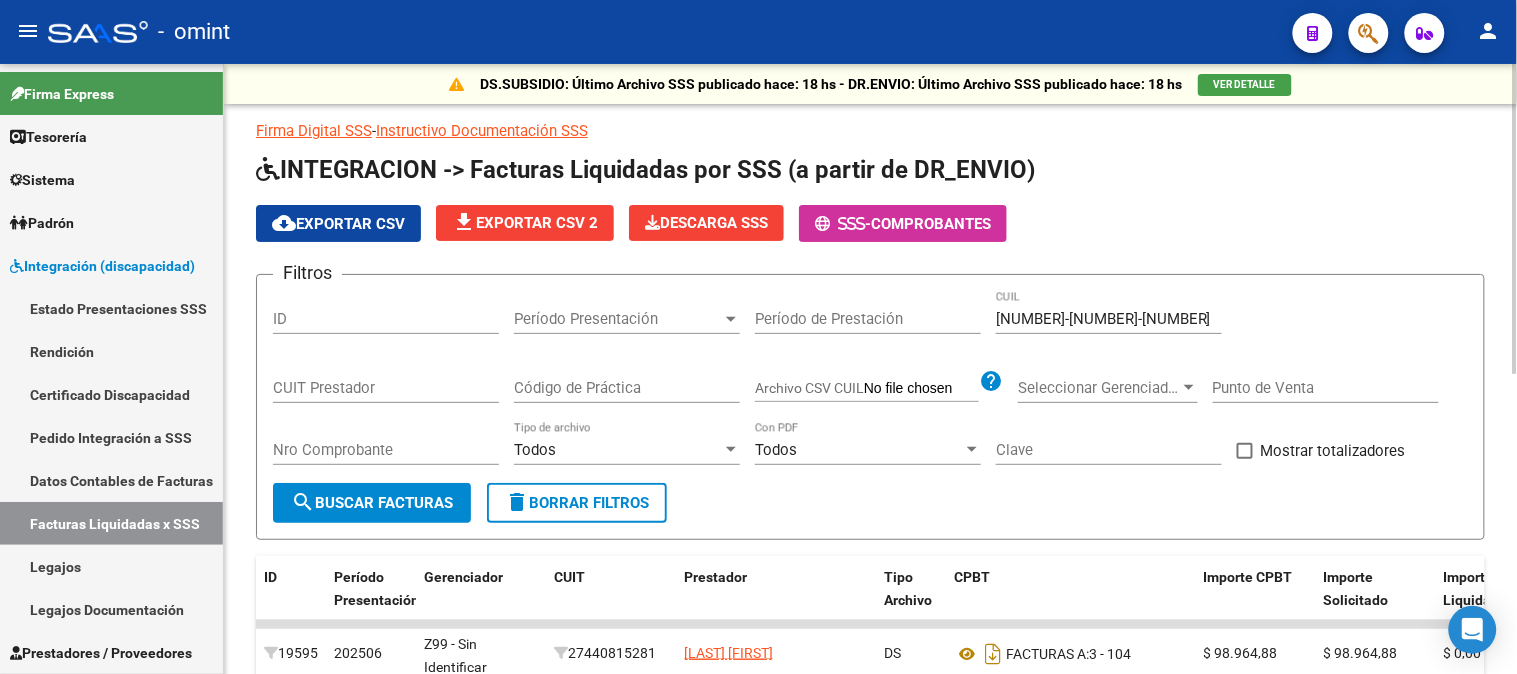 click on "Nro Comprobante" 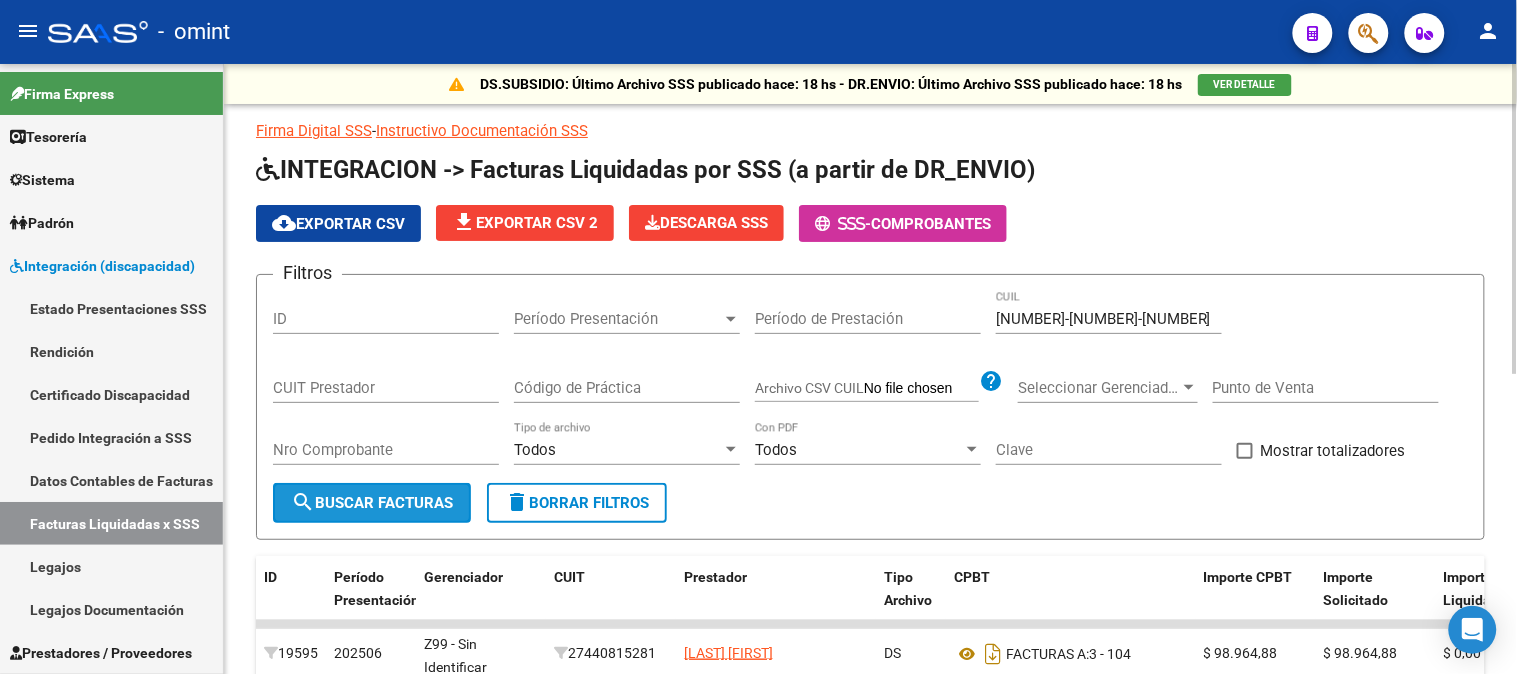 click on "search  Buscar Facturas" 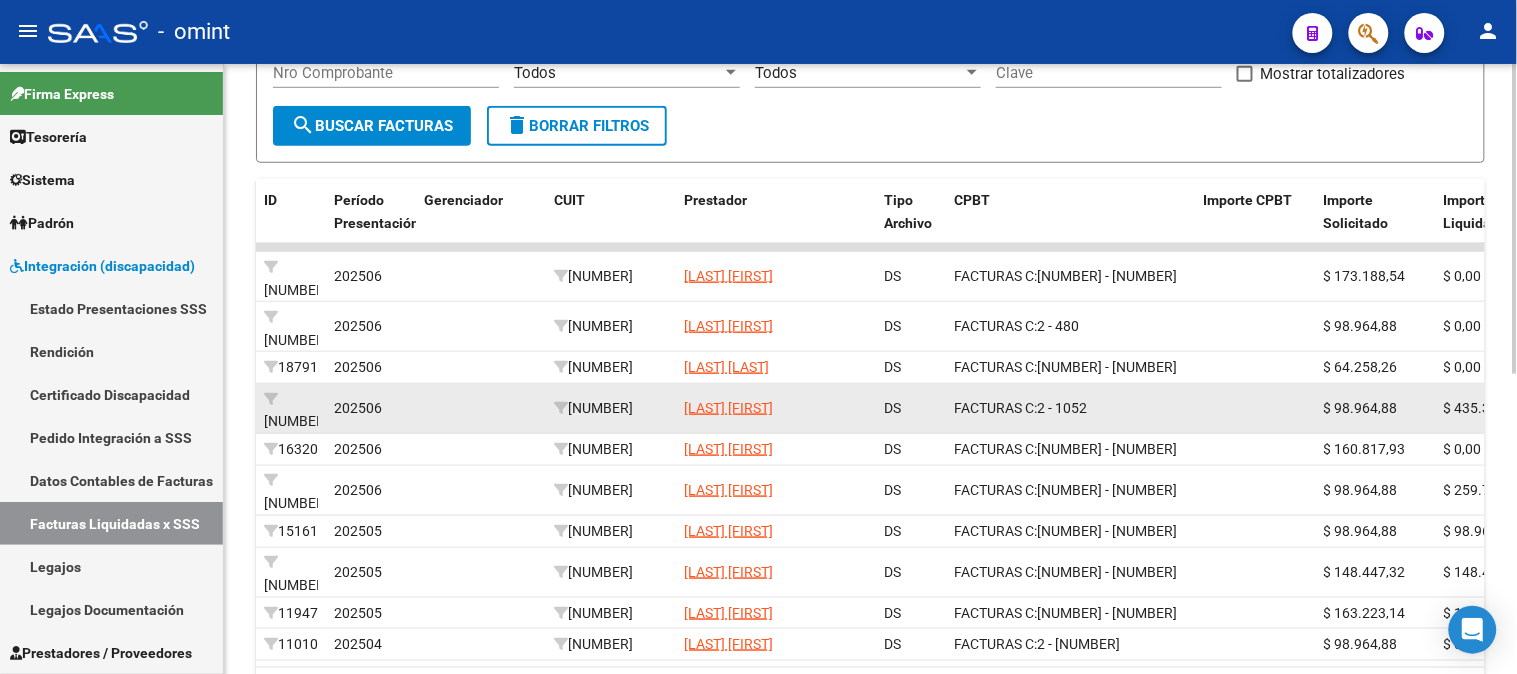 scroll, scrollTop: 591, scrollLeft: 0, axis: vertical 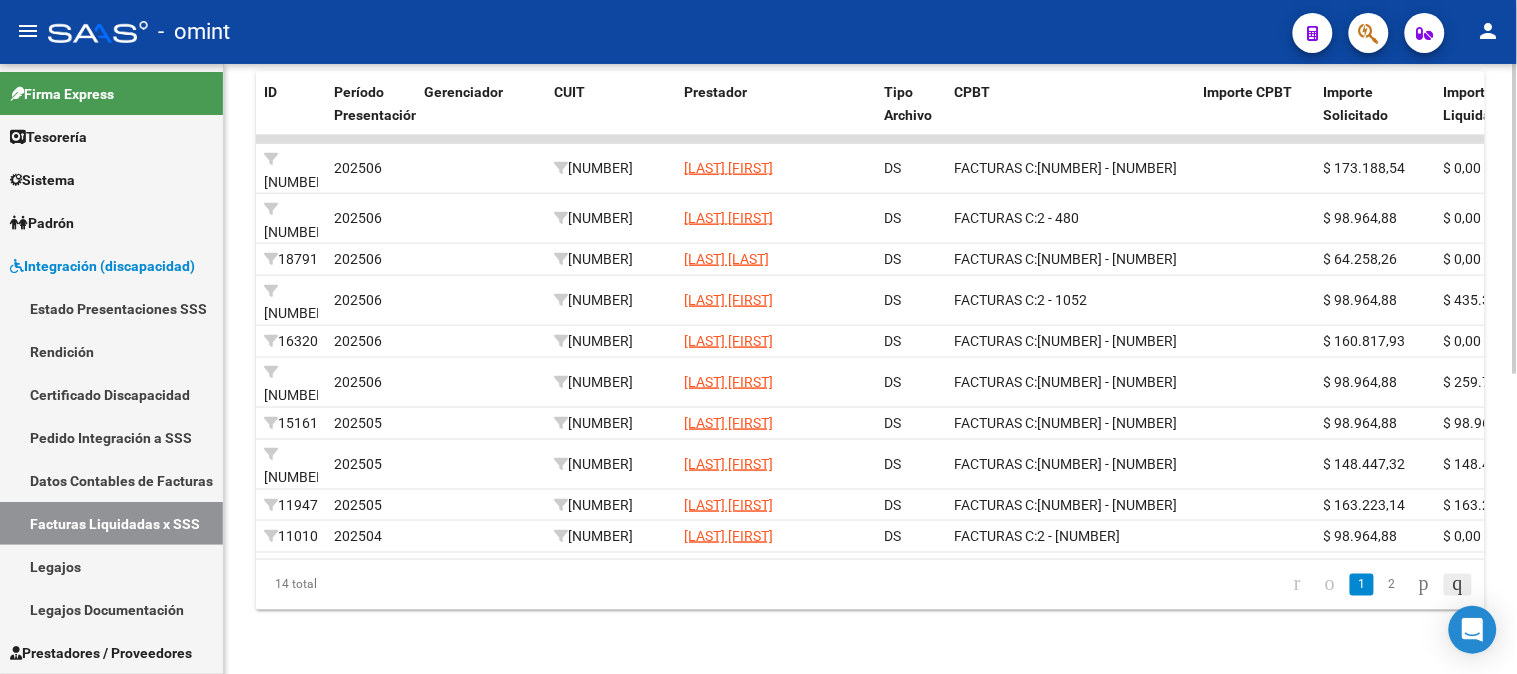 click 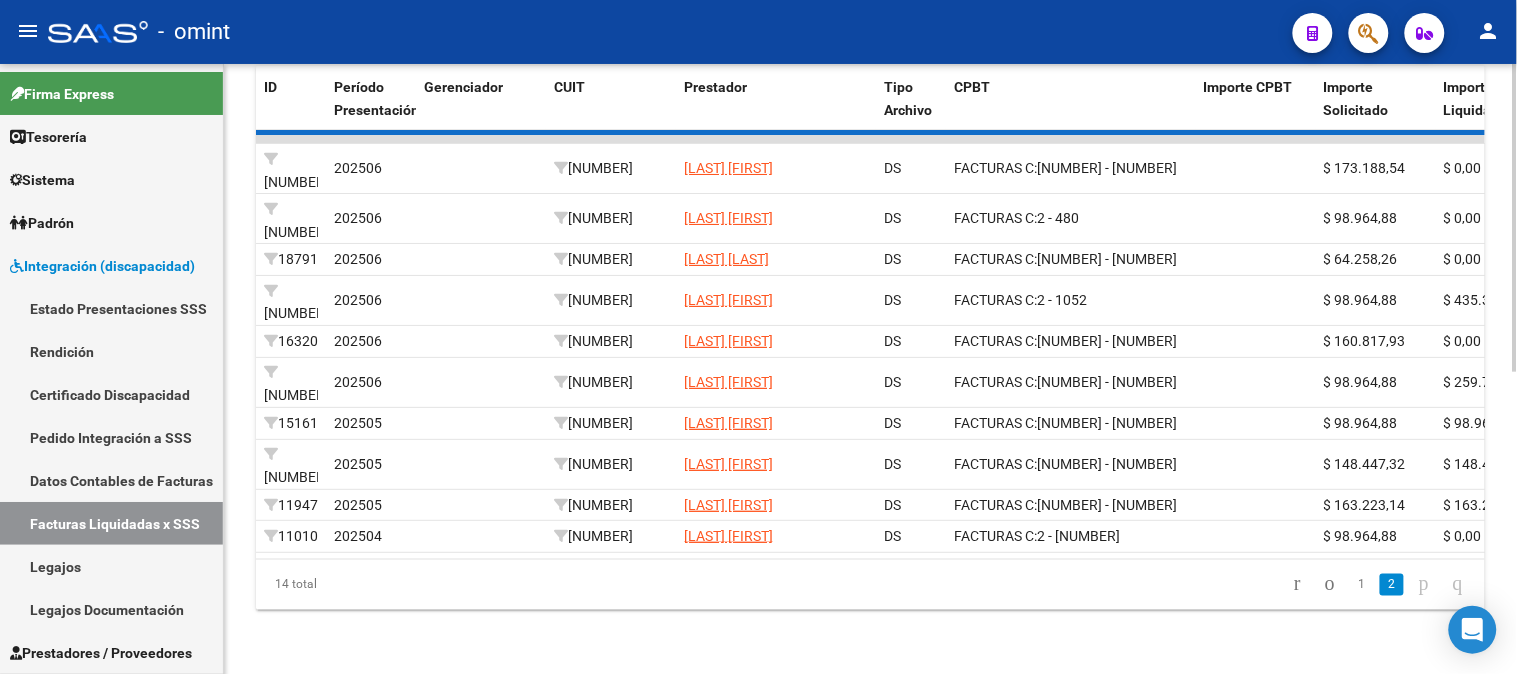 scroll, scrollTop: 292, scrollLeft: 0, axis: vertical 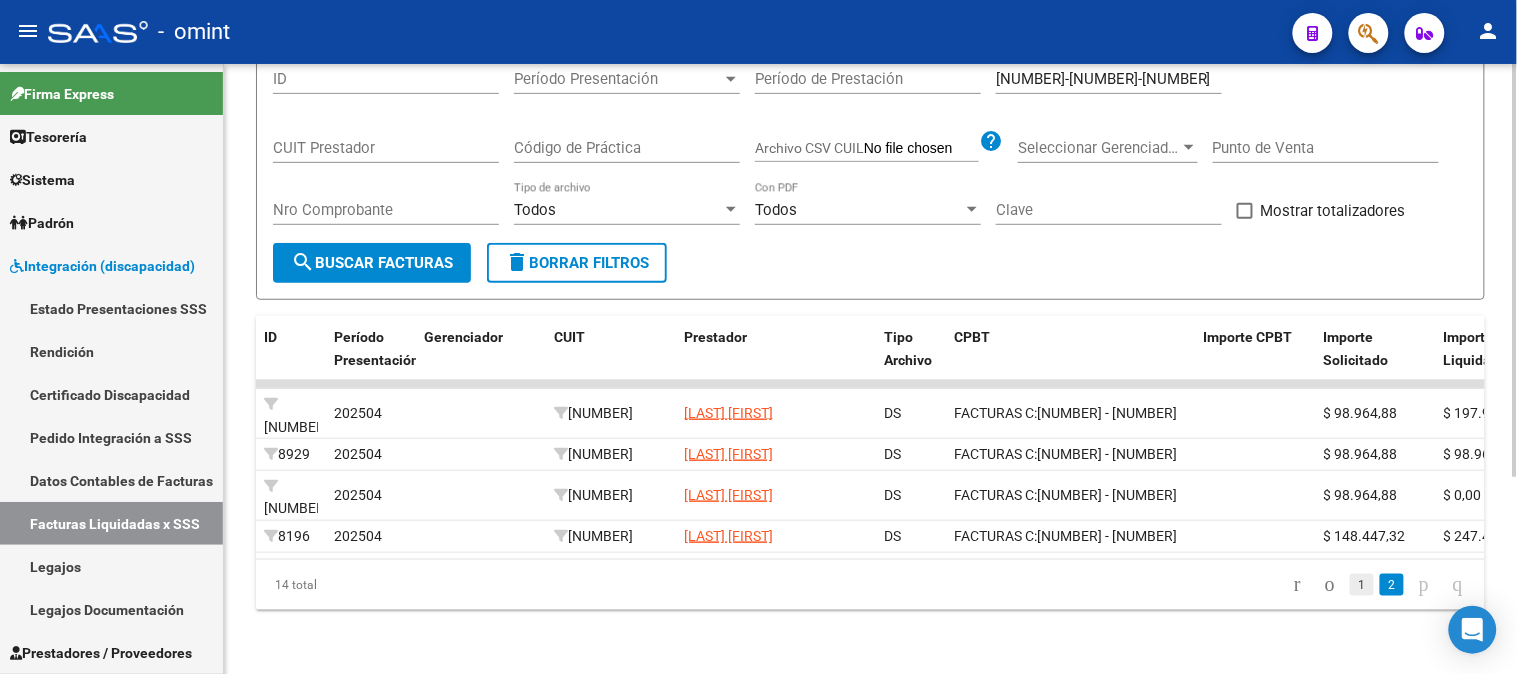 click on "1" 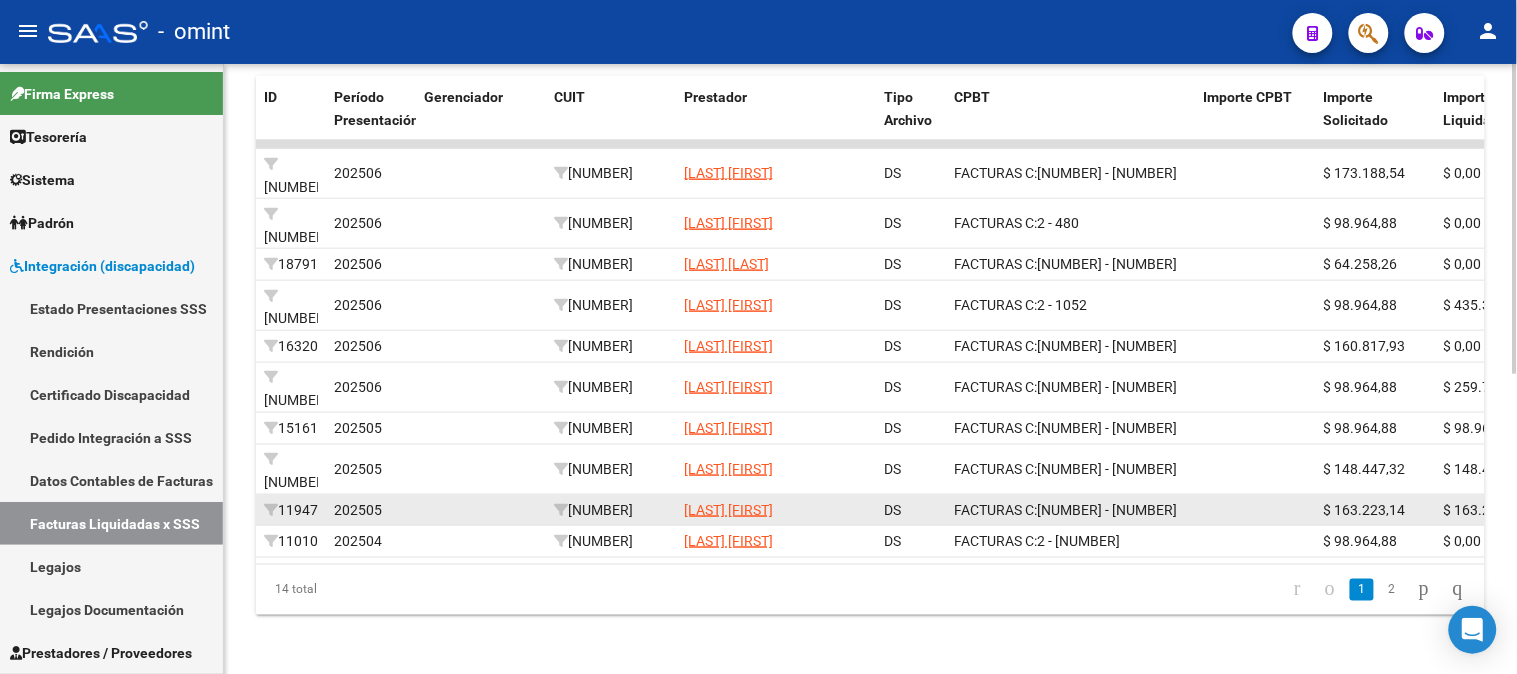scroll, scrollTop: 591, scrollLeft: 0, axis: vertical 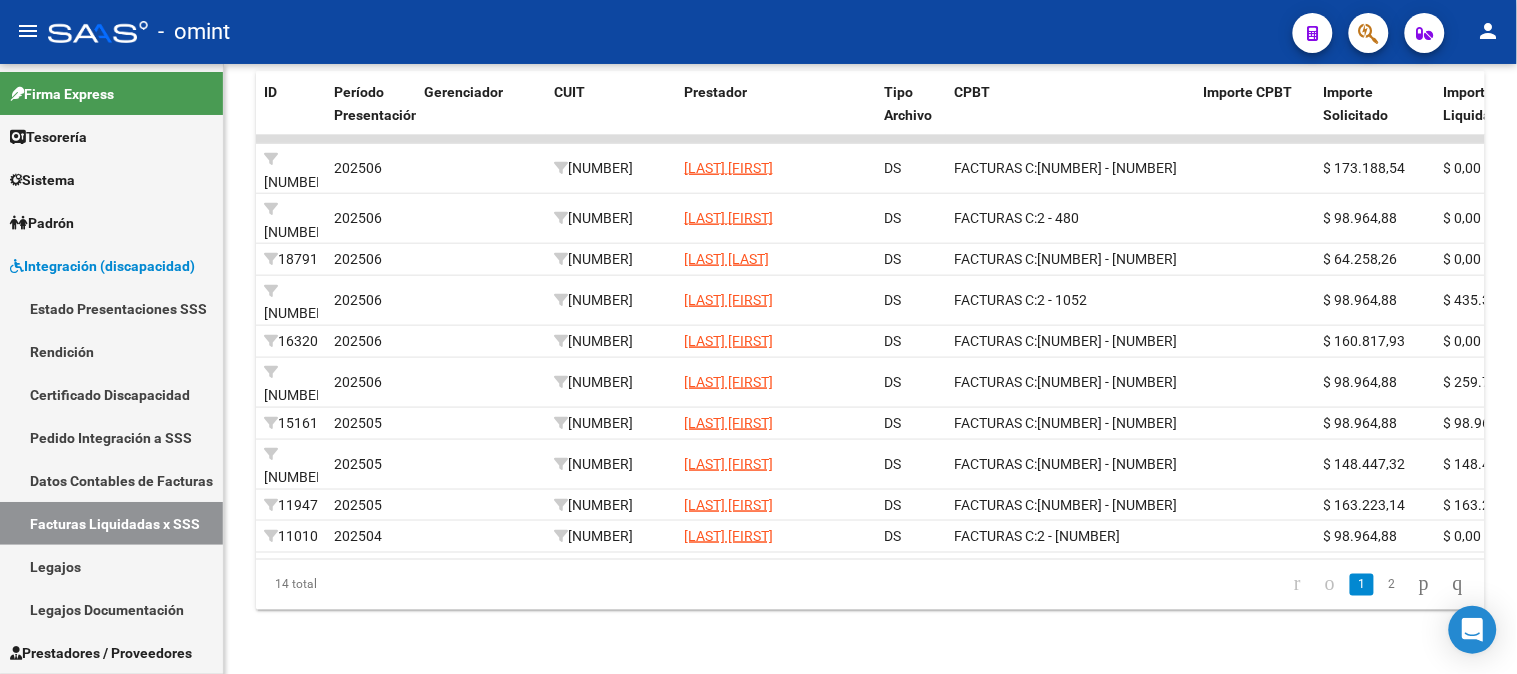 click 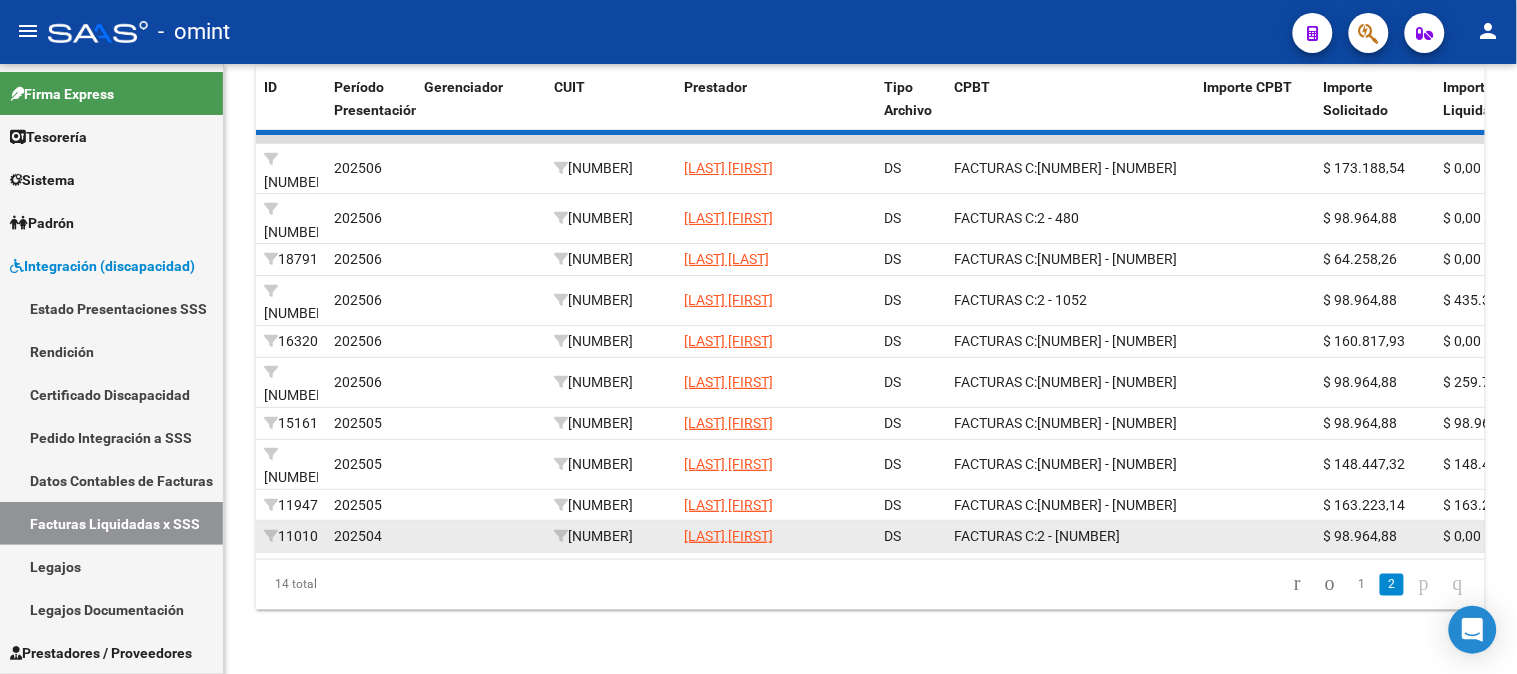 scroll, scrollTop: 292, scrollLeft: 0, axis: vertical 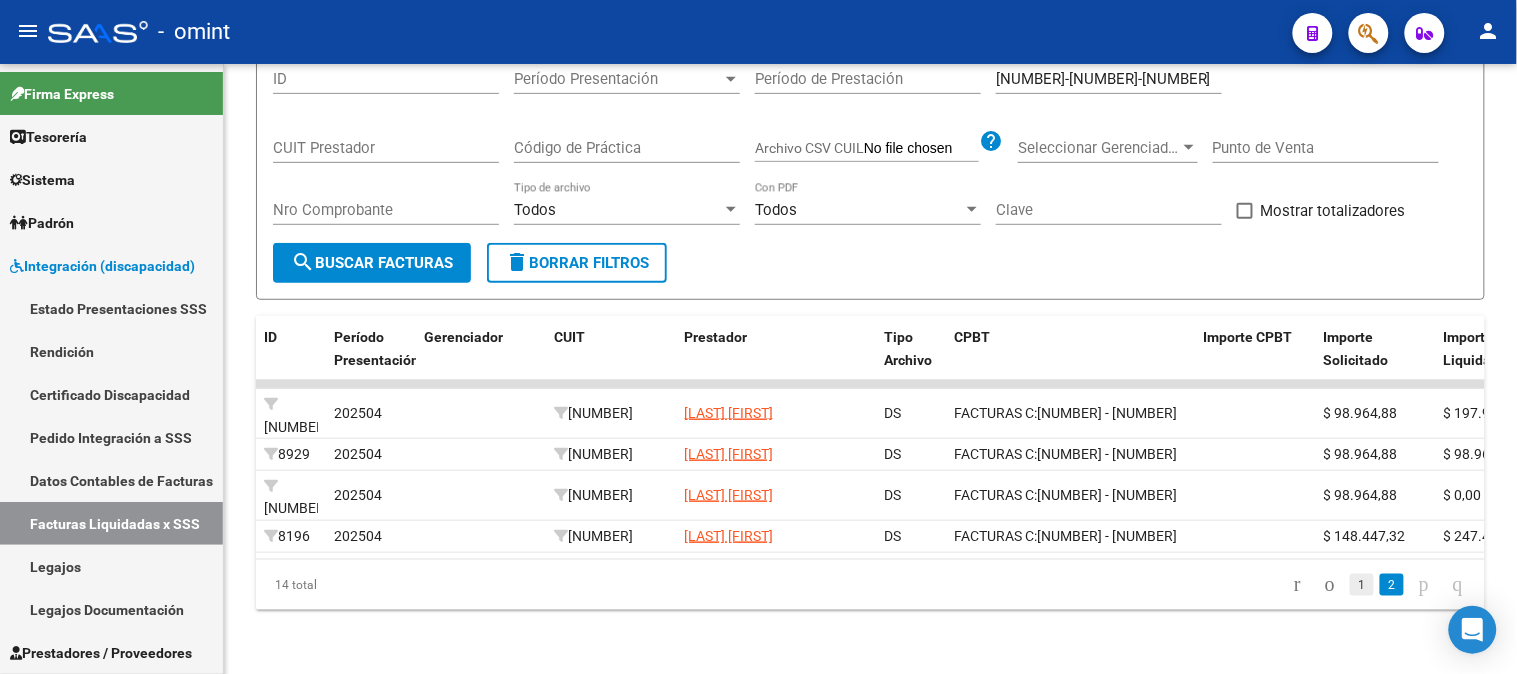click on "1" 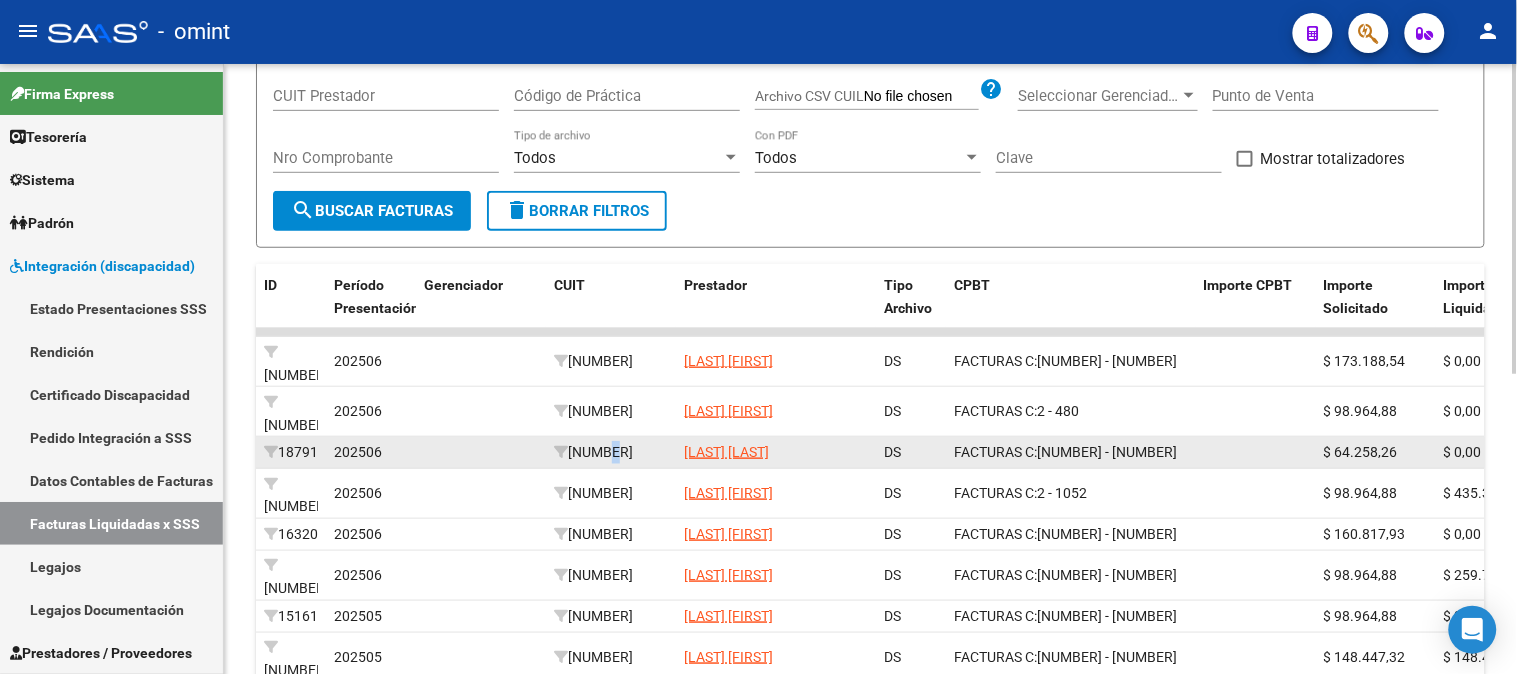 click on "[NUMBER]" 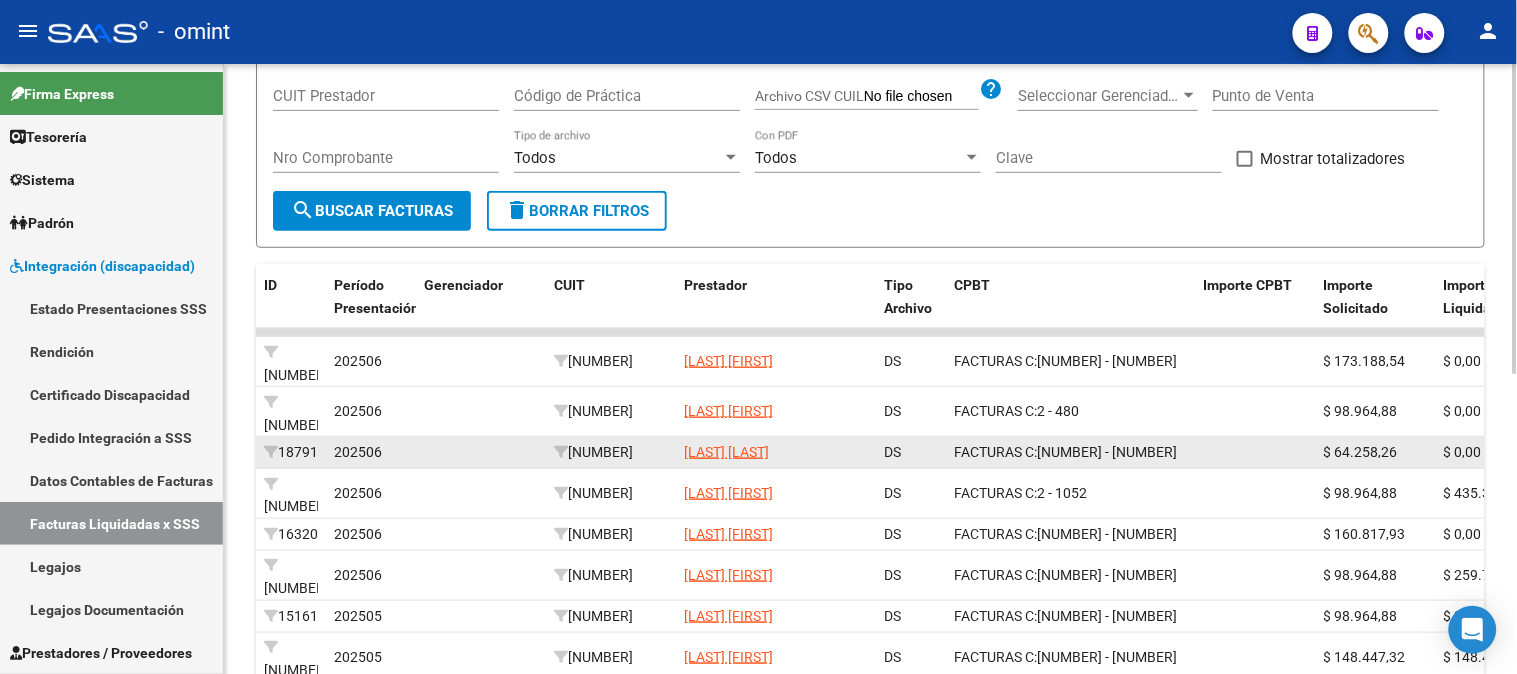 click on "[NUMBER]" 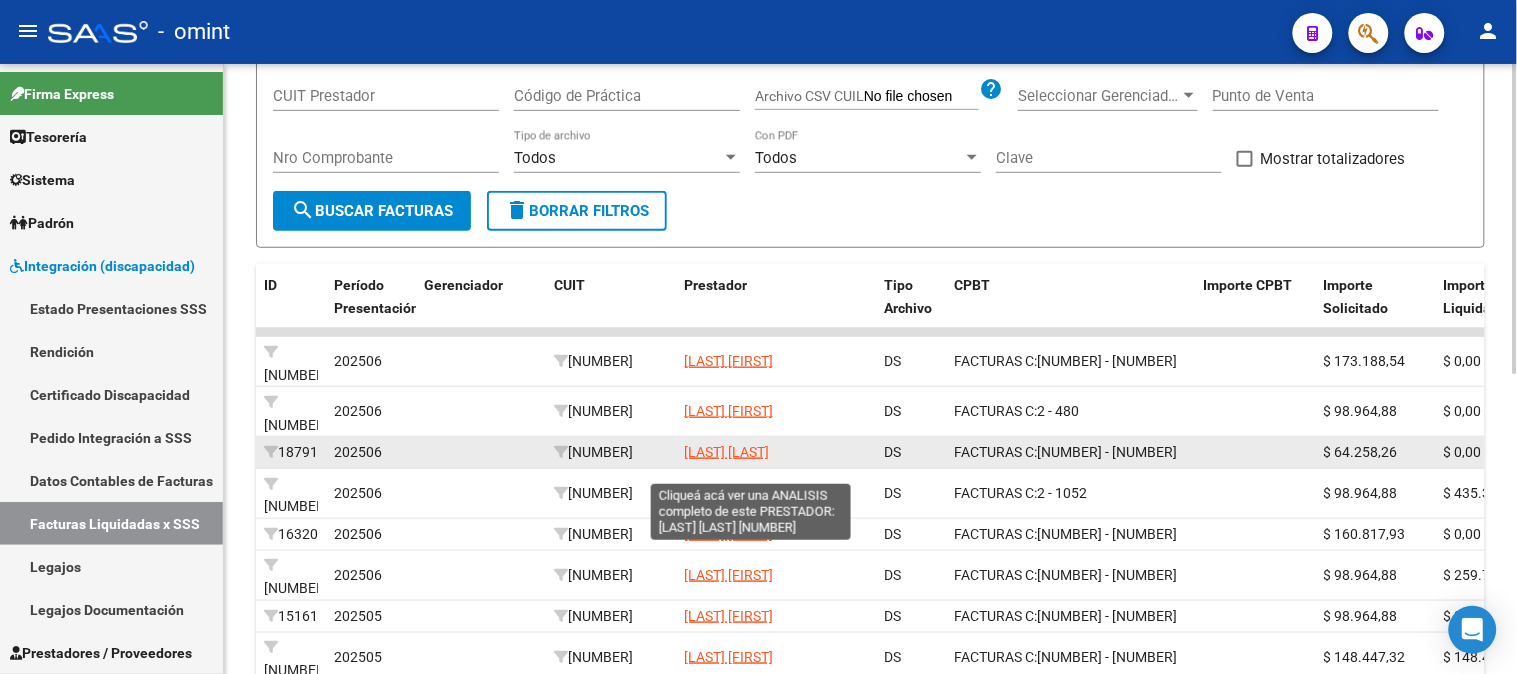 scroll, scrollTop: 3, scrollLeft: 0, axis: vertical 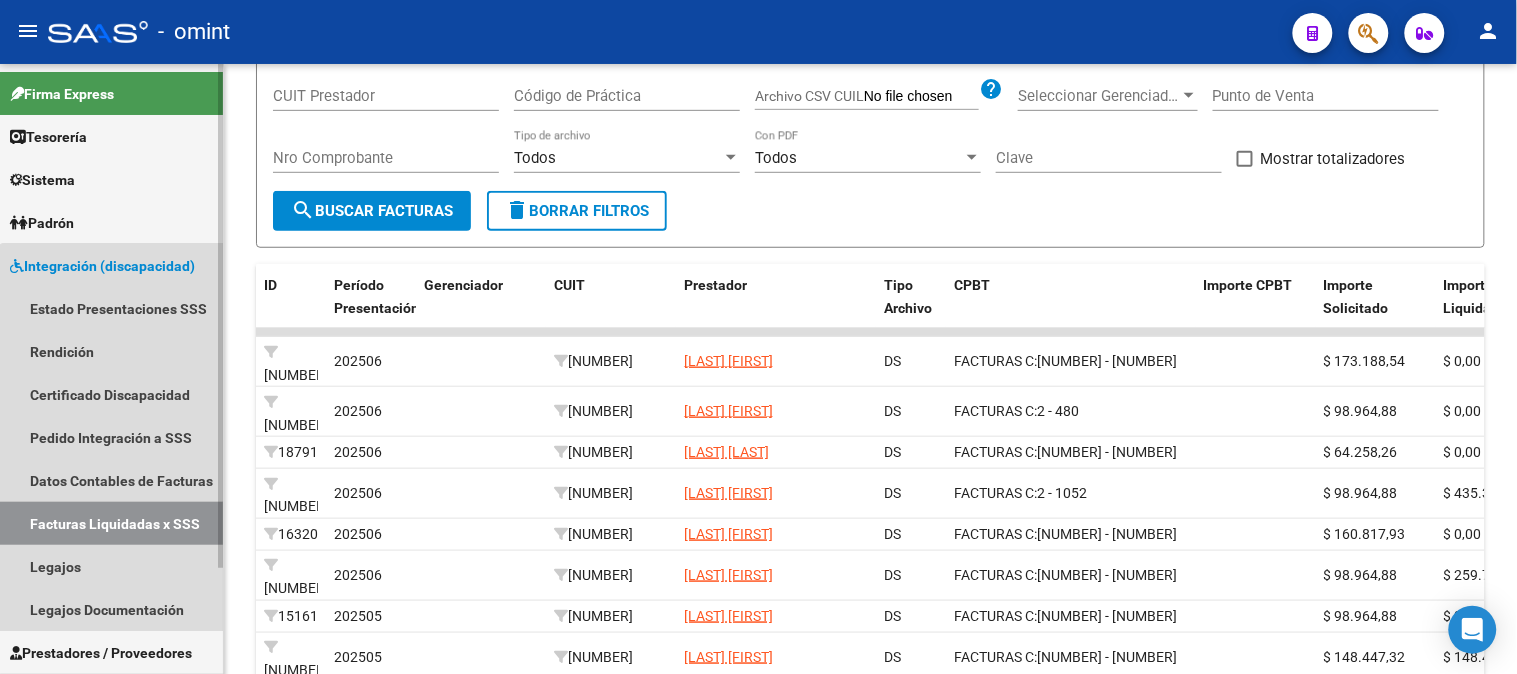 click on "Facturas Liquidadas x SSS" at bounding box center (111, 523) 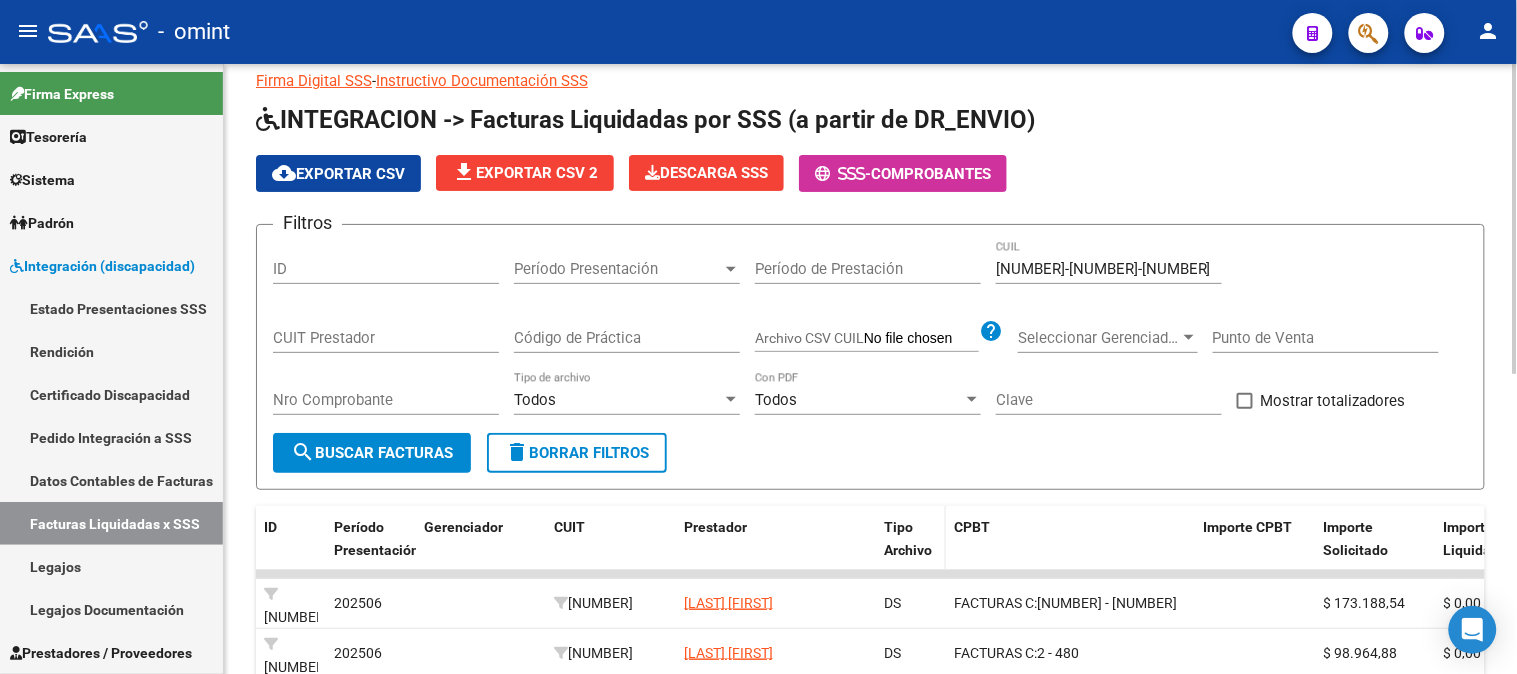 scroll, scrollTop: 0, scrollLeft: 0, axis: both 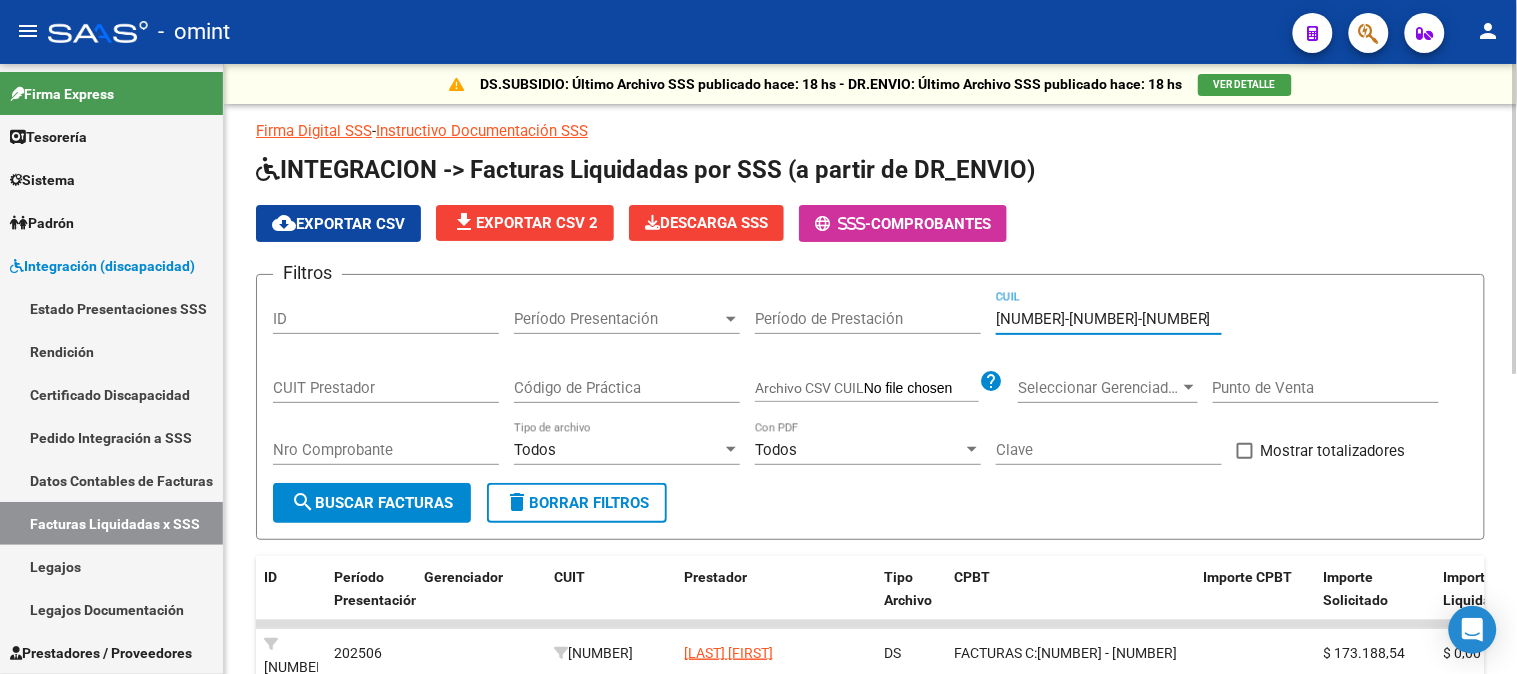 drag, startPoint x: 1138, startPoint y: 320, endPoint x: 724, endPoint y: 322, distance: 414.00482 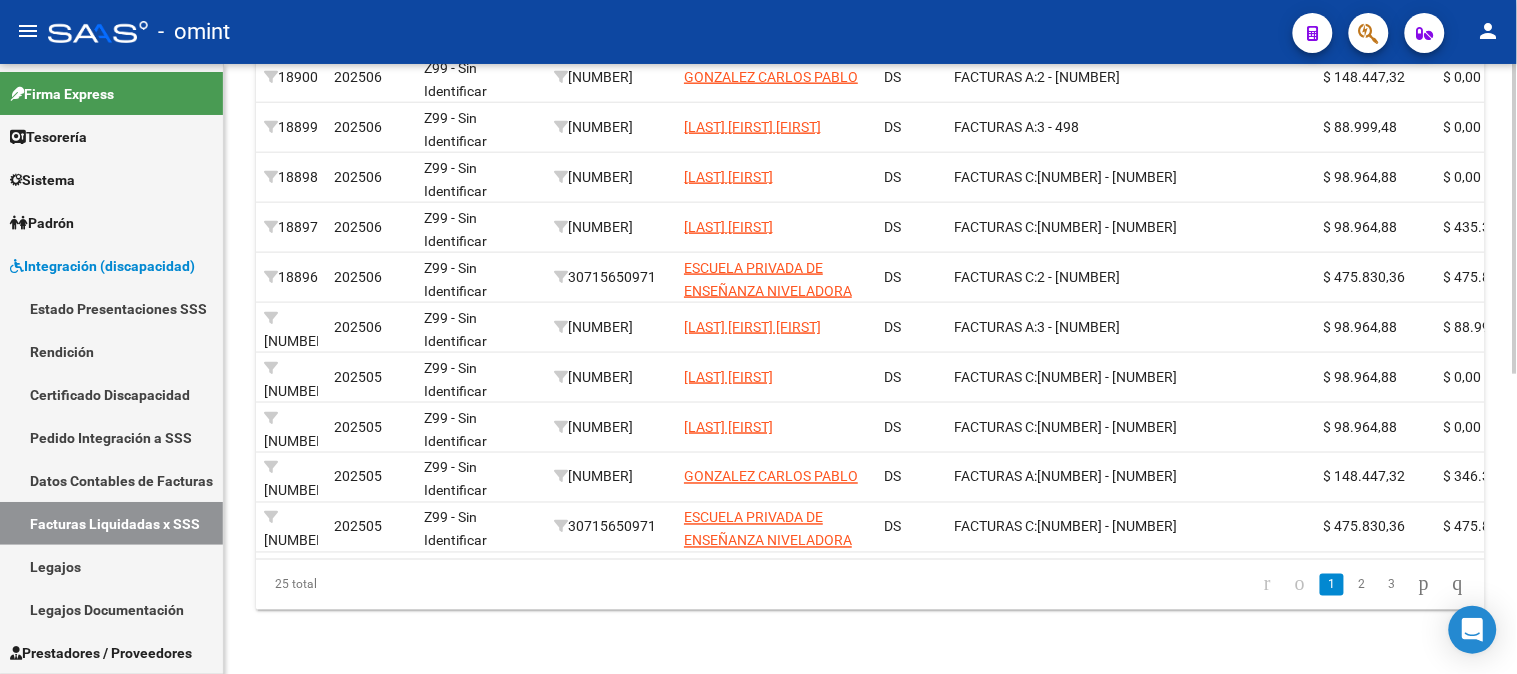 scroll, scrollTop: 591, scrollLeft: 0, axis: vertical 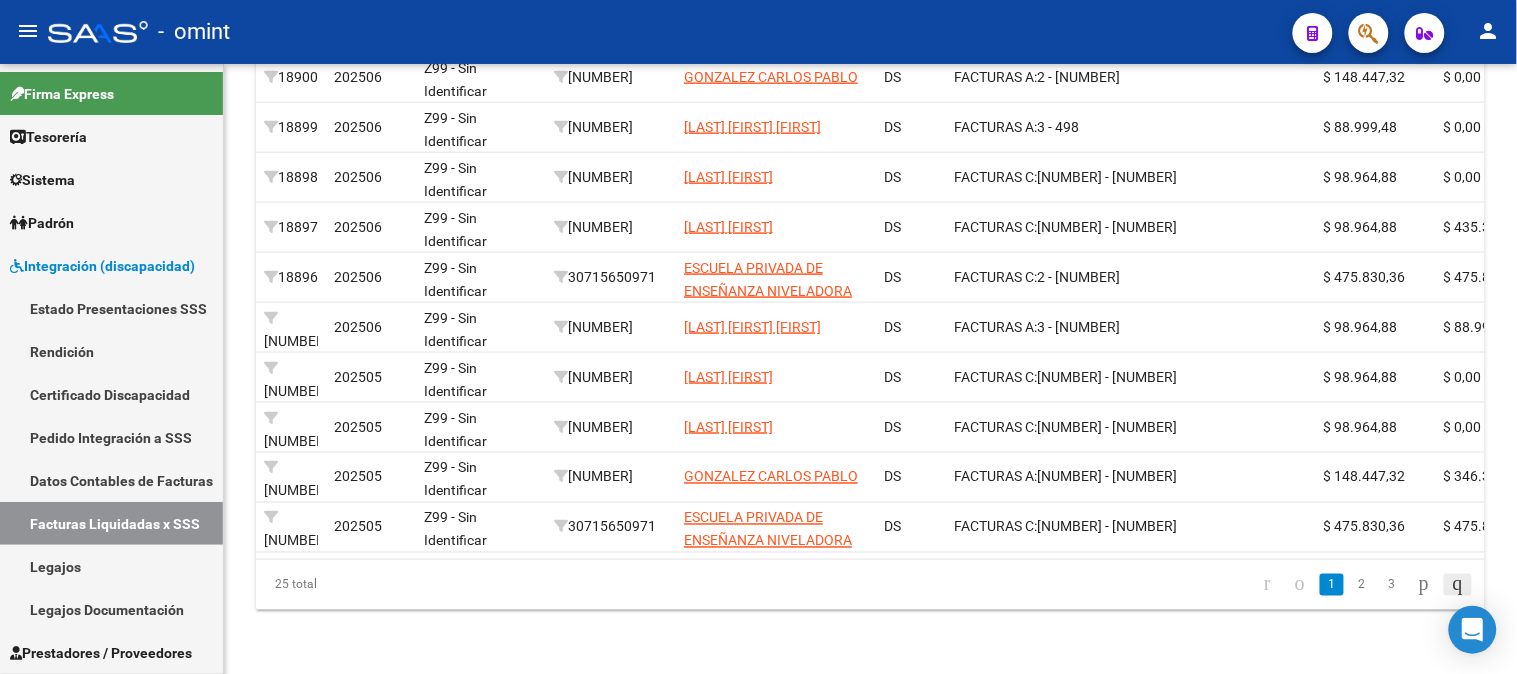 click 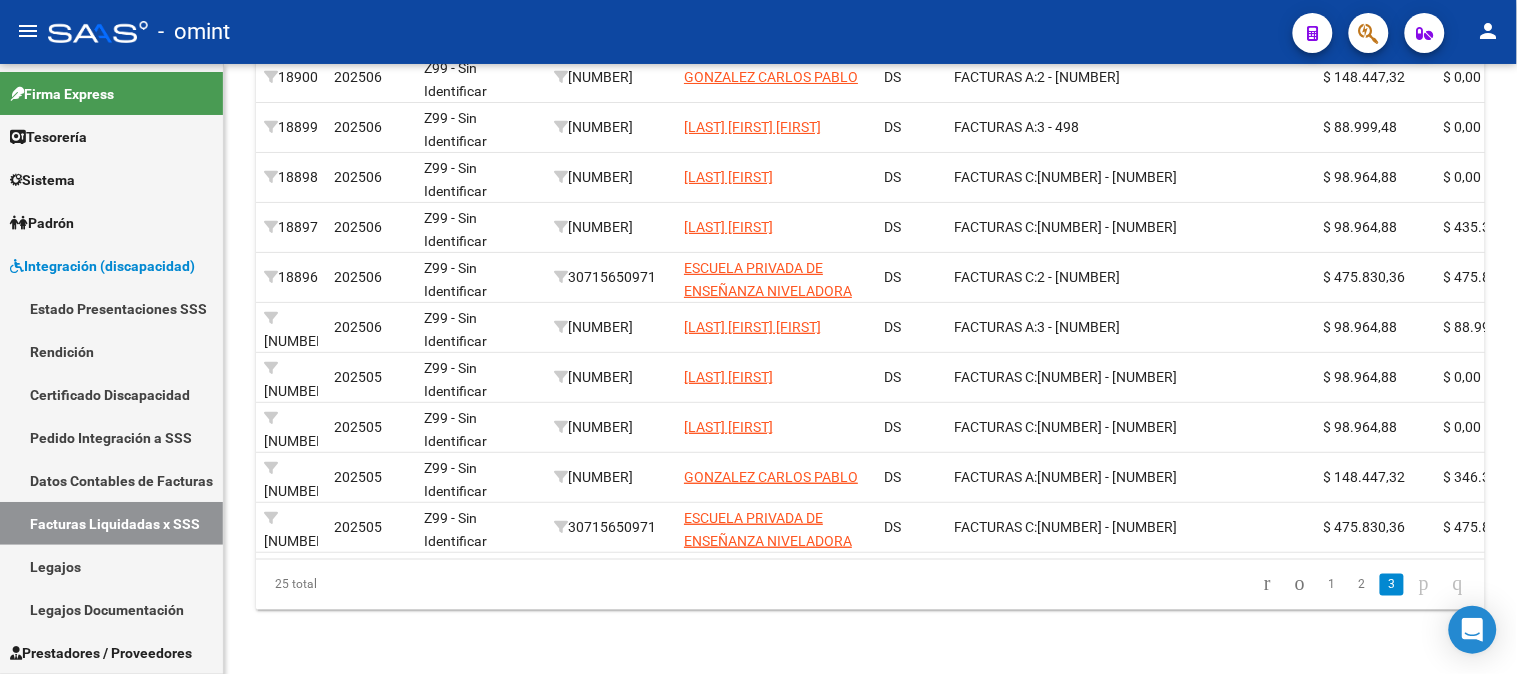 scroll, scrollTop: 342, scrollLeft: 0, axis: vertical 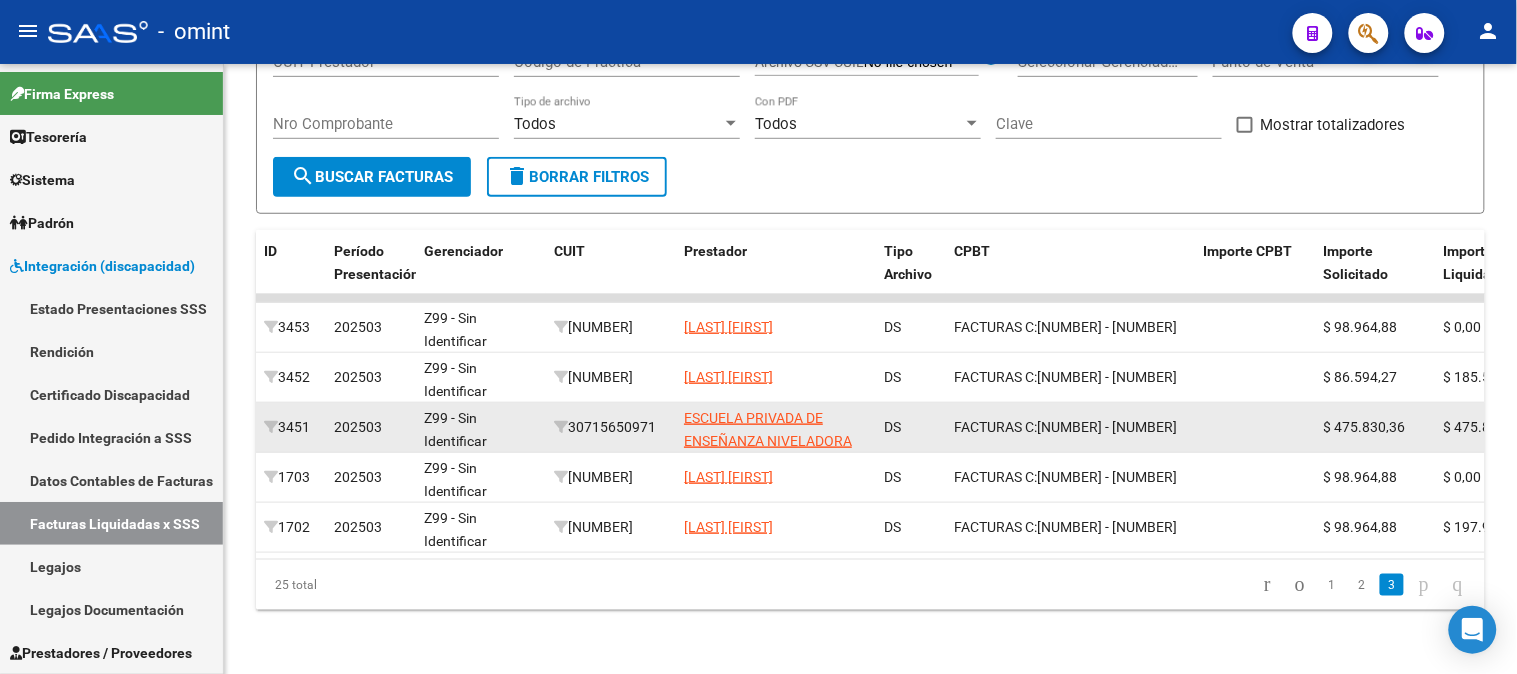 click on "30715650971" 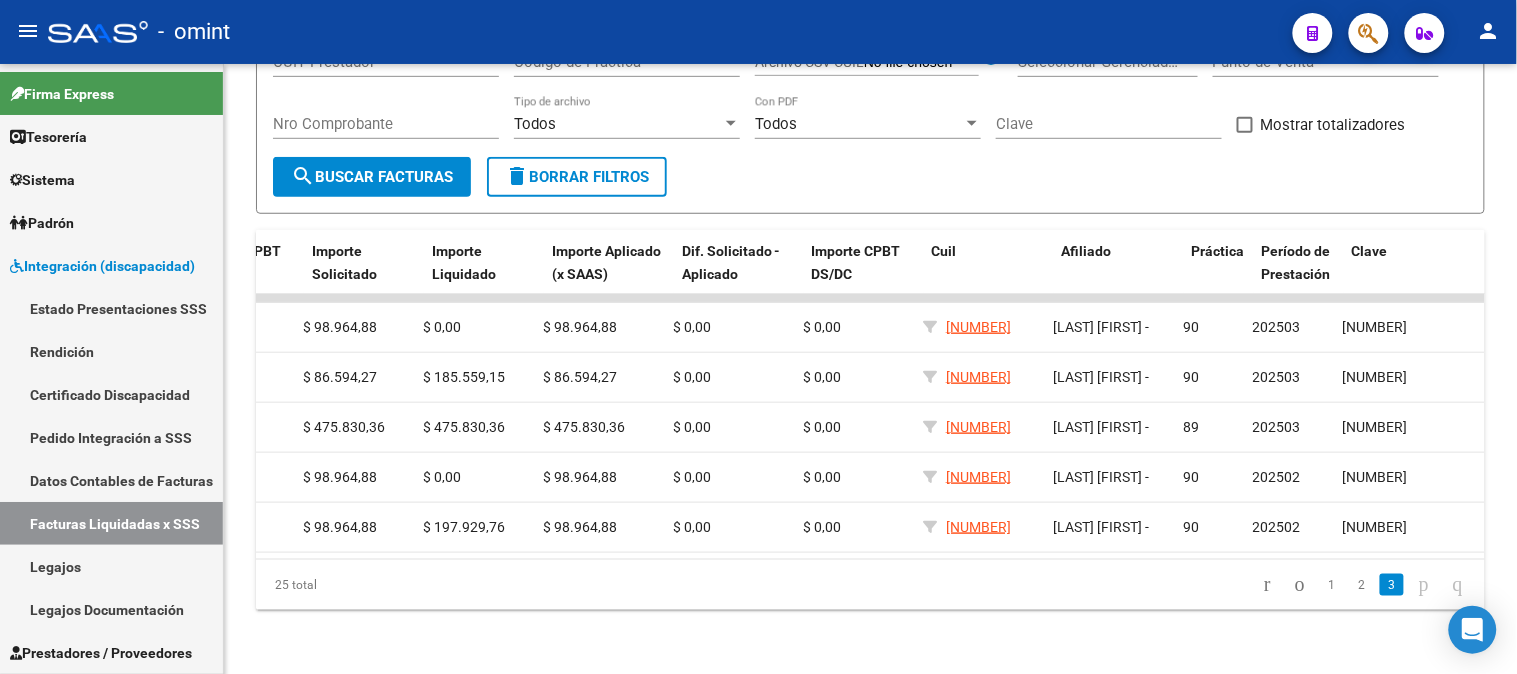 scroll, scrollTop: 0, scrollLeft: 0, axis: both 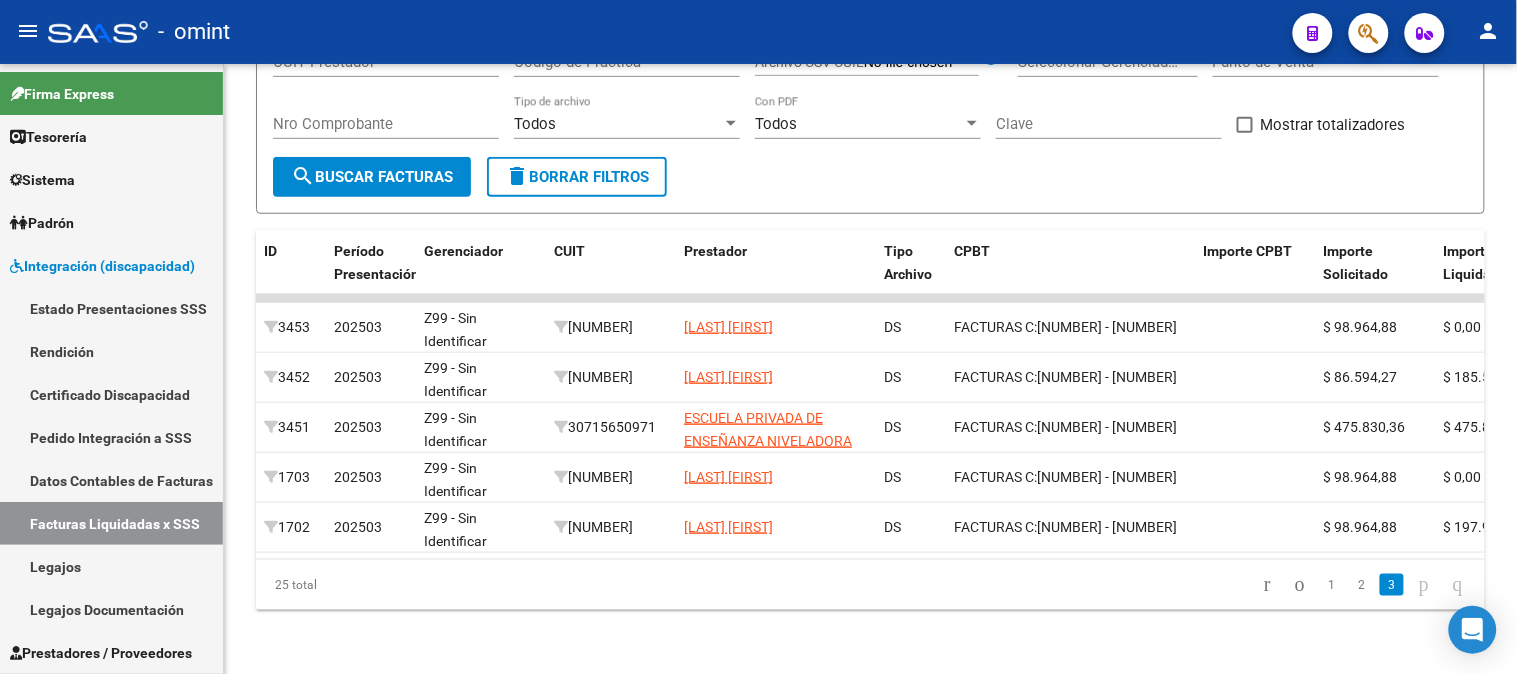 copy on "30715650971" 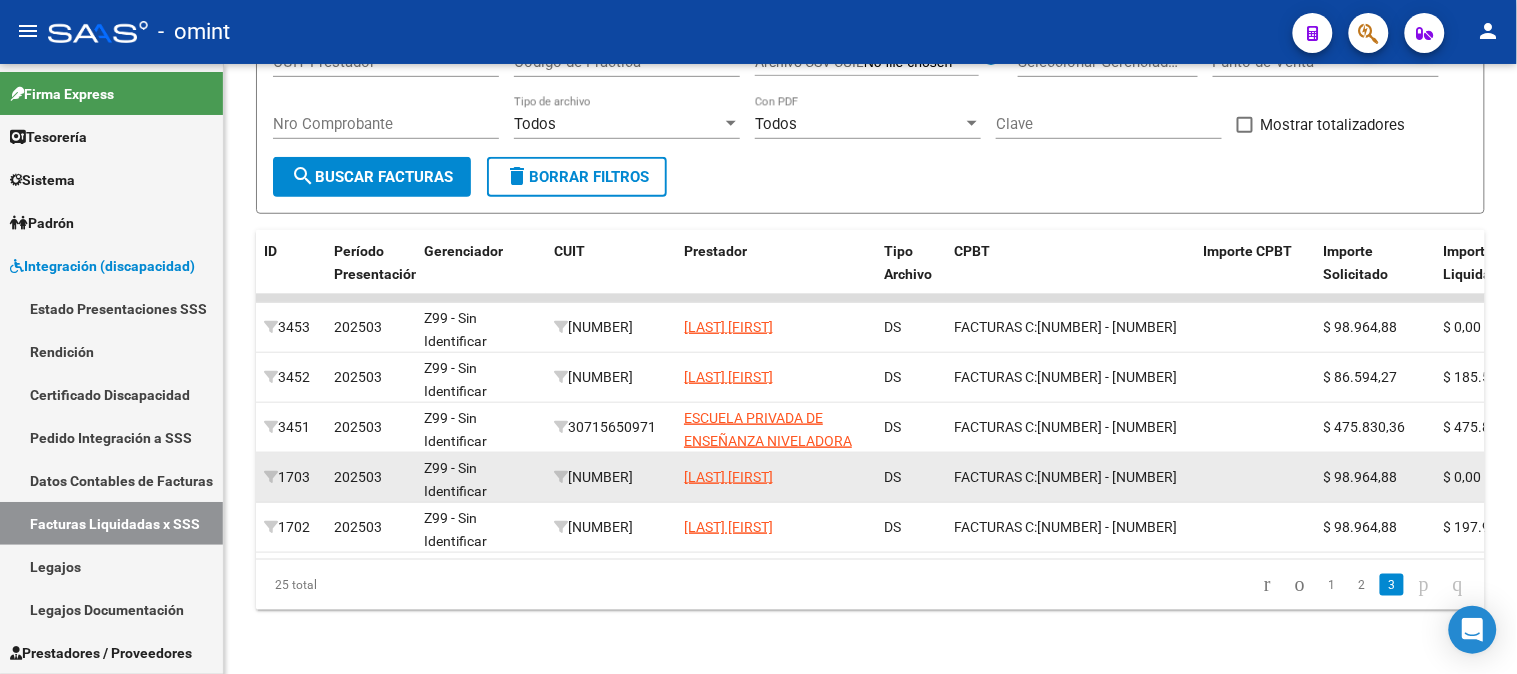 copy on "30715650971" 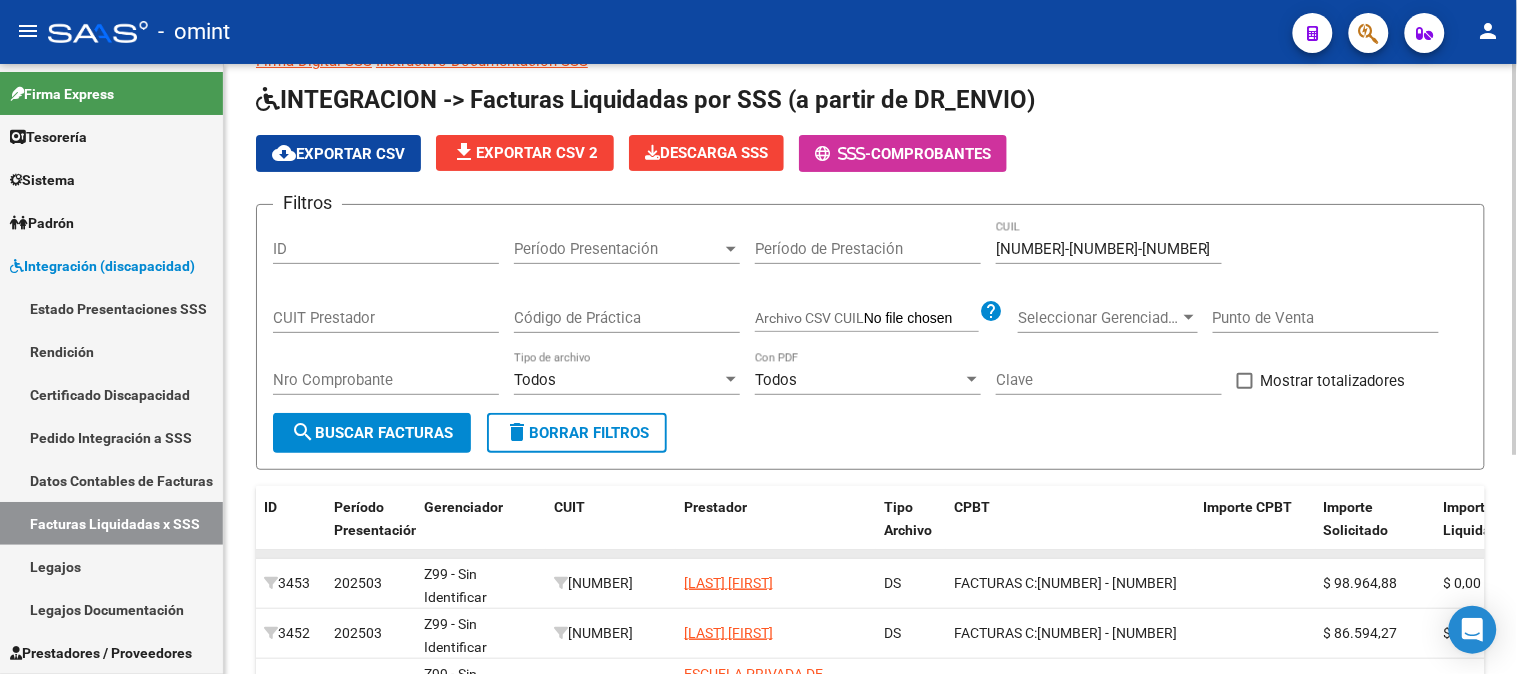 scroll, scrollTop: 8, scrollLeft: 0, axis: vertical 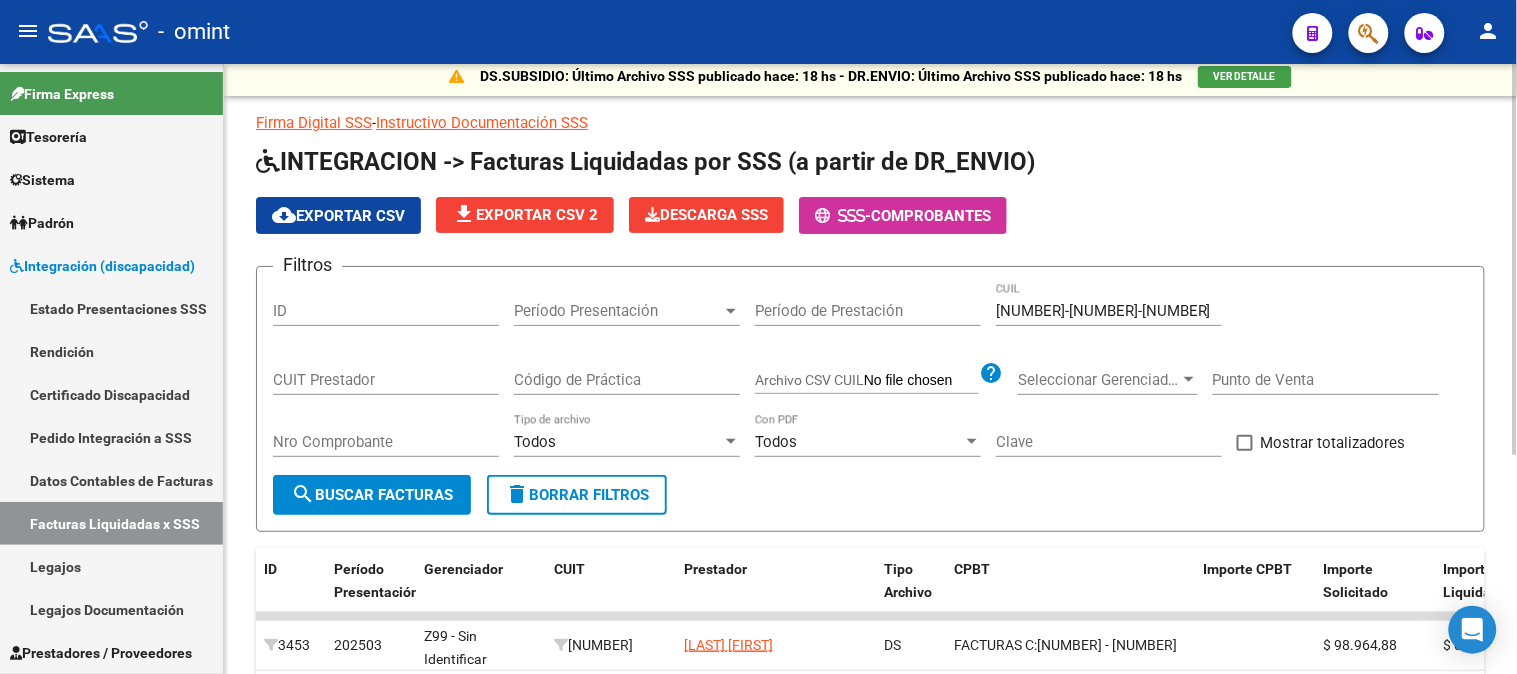 click on "[NUMBER]-[NUMBER]-[NUMBER] CUIL" 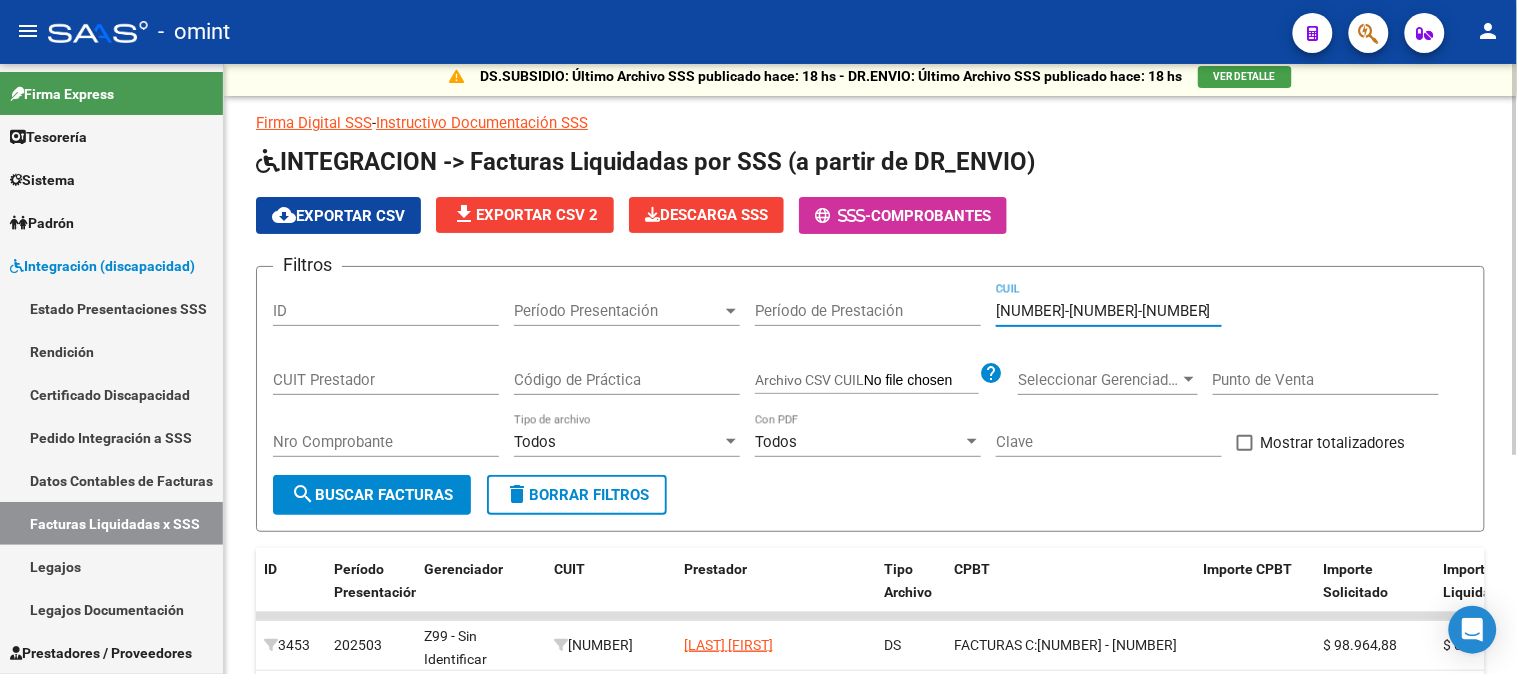 drag, startPoint x: 993, startPoint y: 305, endPoint x: 843, endPoint y: 305, distance: 150 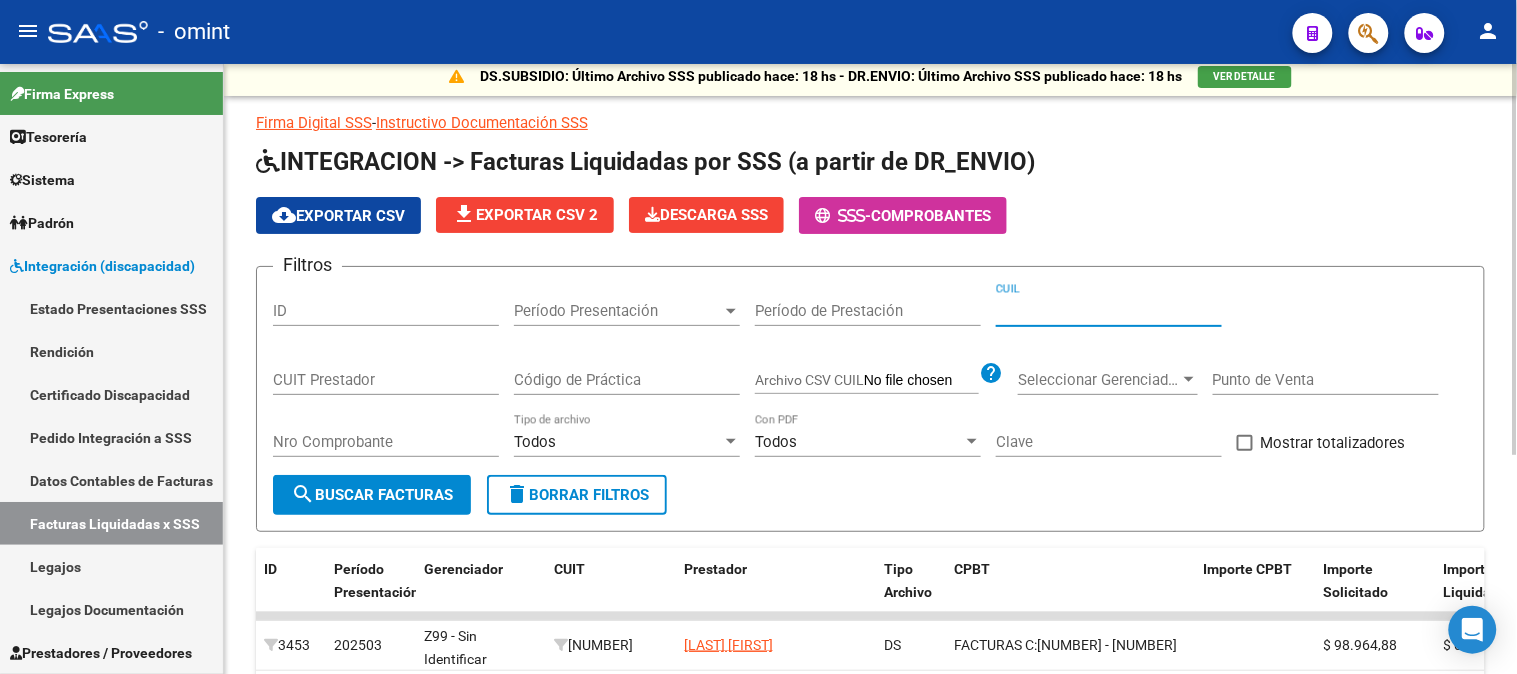 type 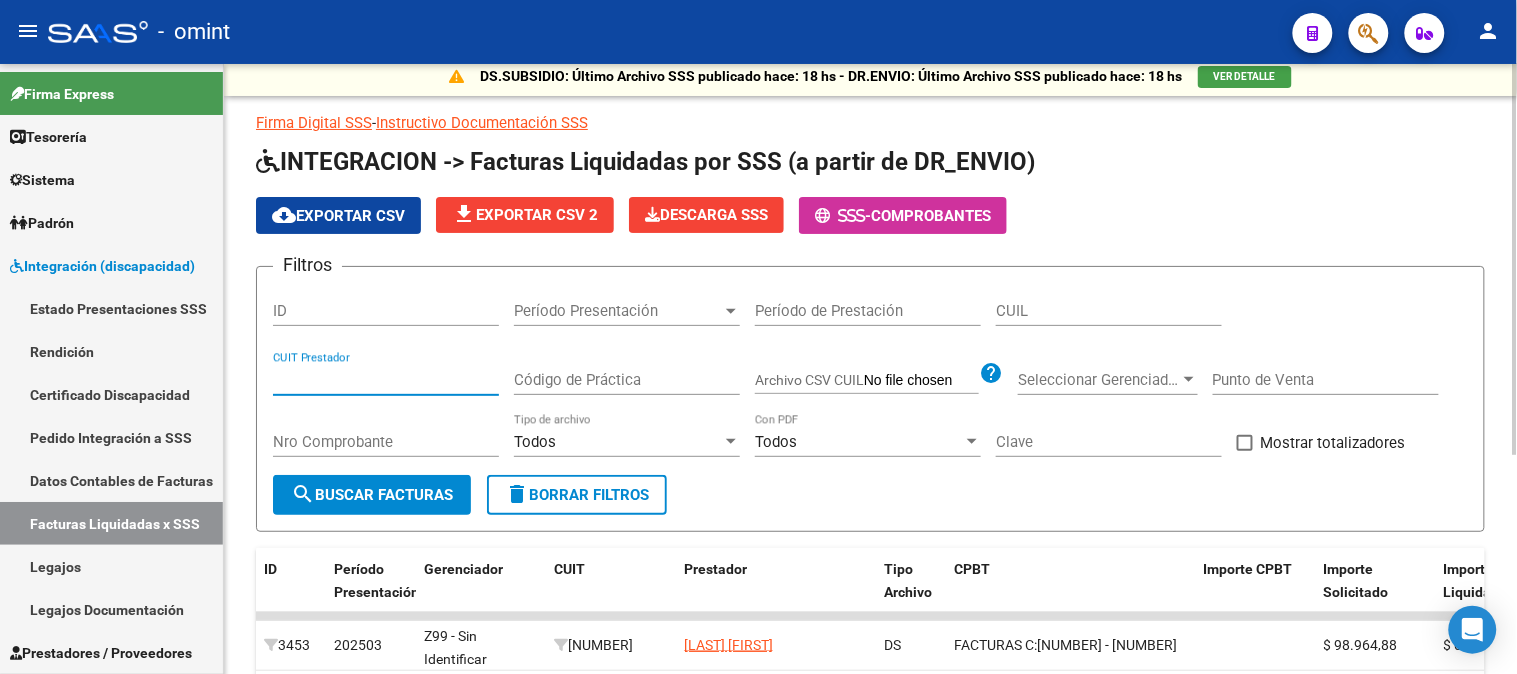 paste on "[NUMBER]-[NUMBER]-[NUMBER]" 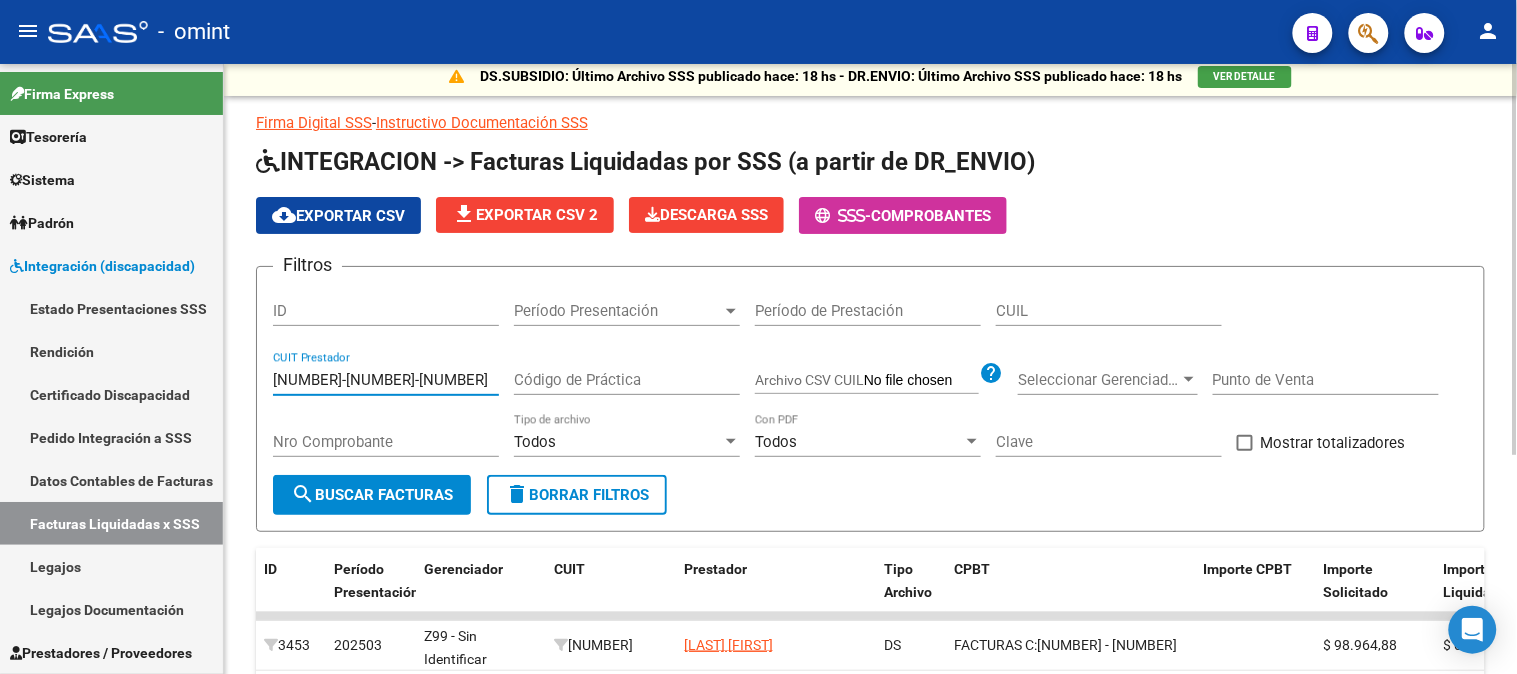 type on "[NUMBER]-[NUMBER]-[NUMBER]" 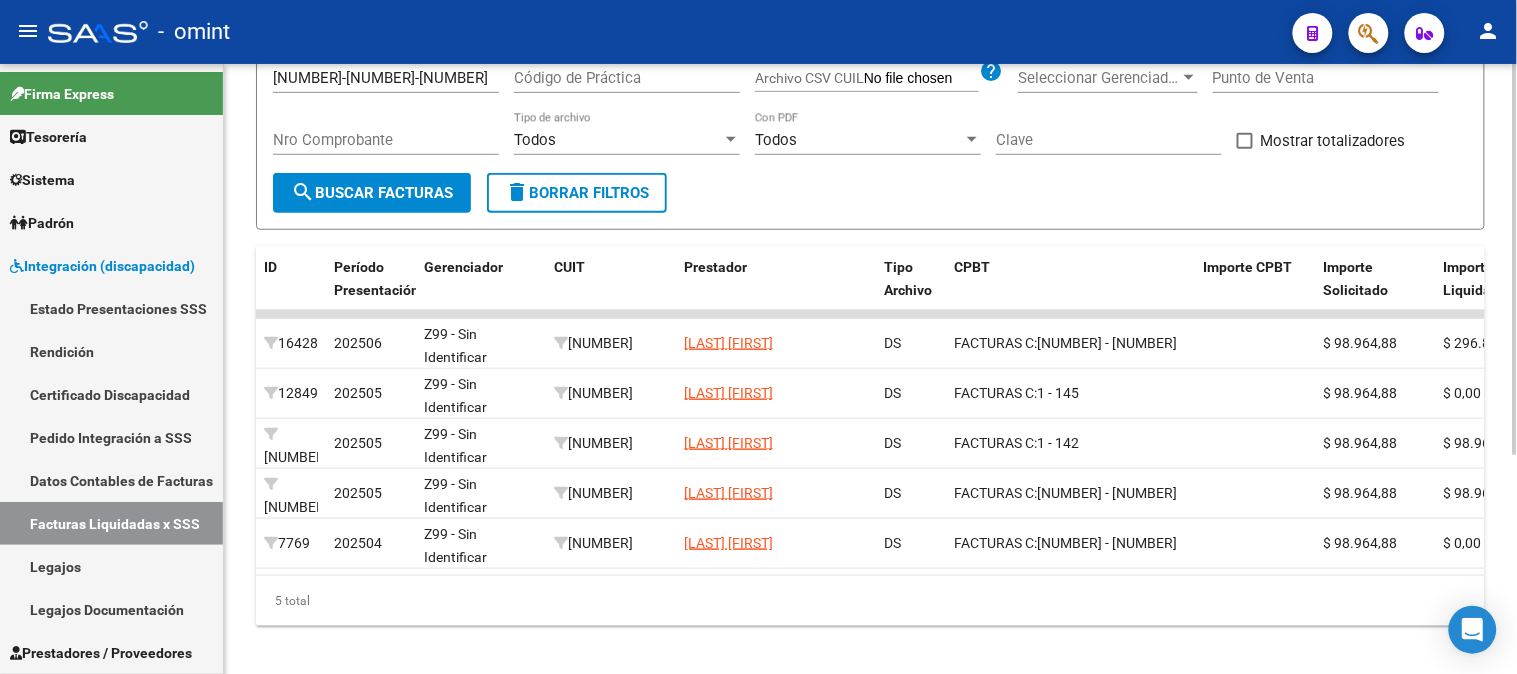 scroll, scrollTop: 341, scrollLeft: 0, axis: vertical 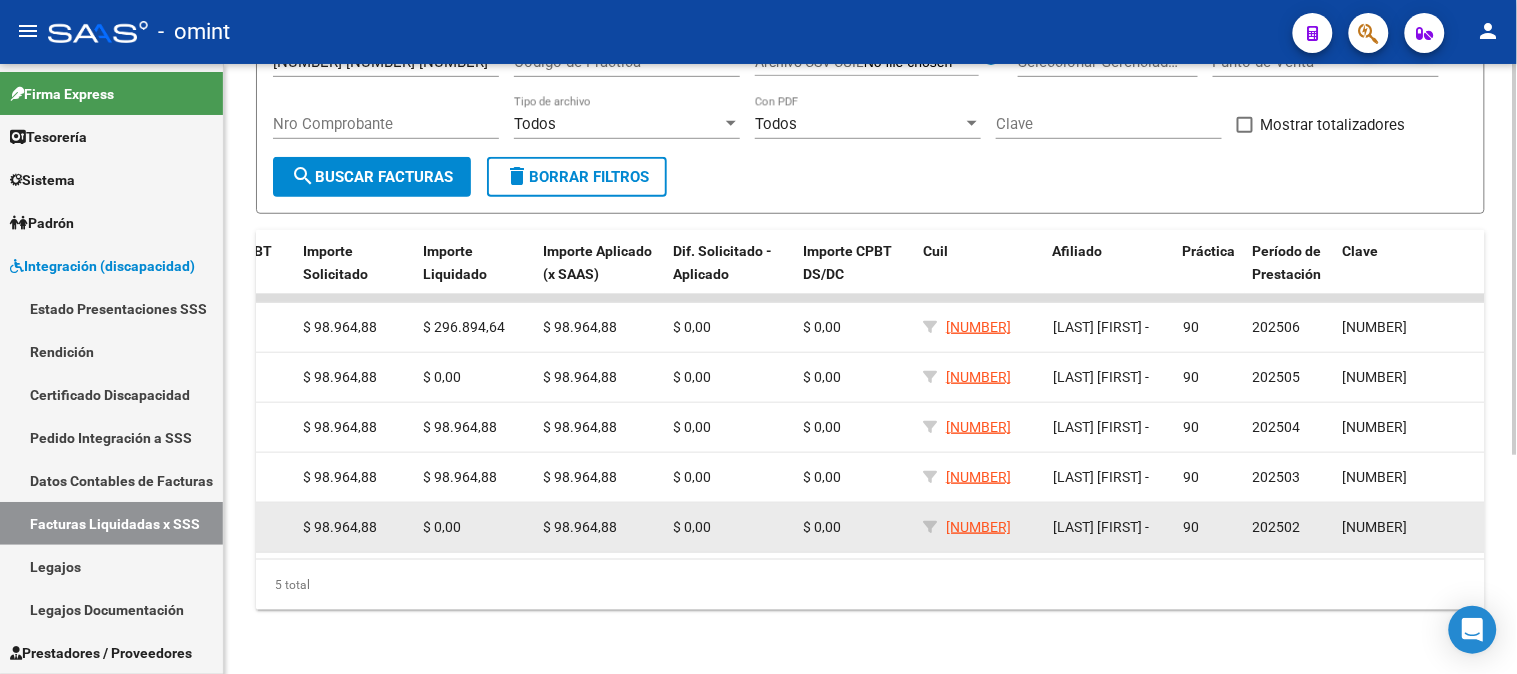 click on "[LAST] [FIRST]           -" 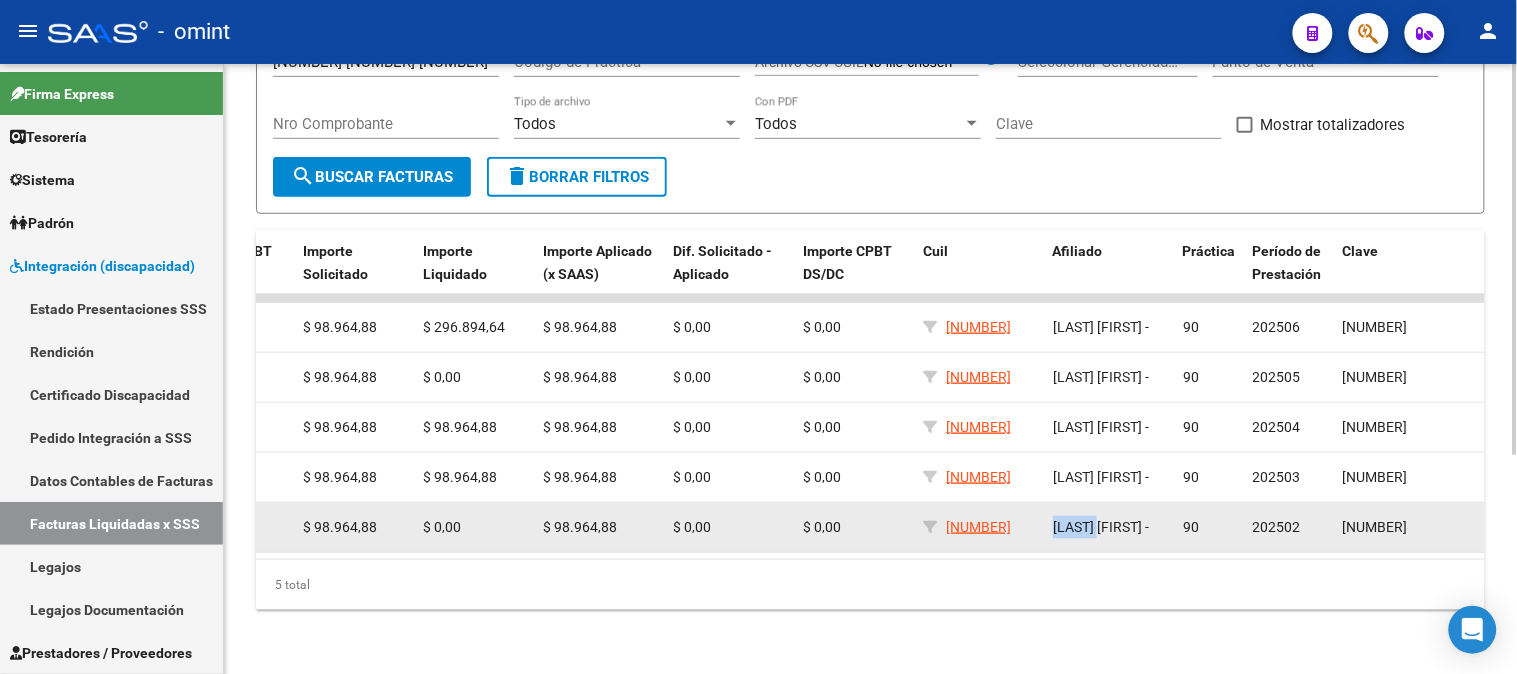 click on "[LAST] [FIRST]           -" 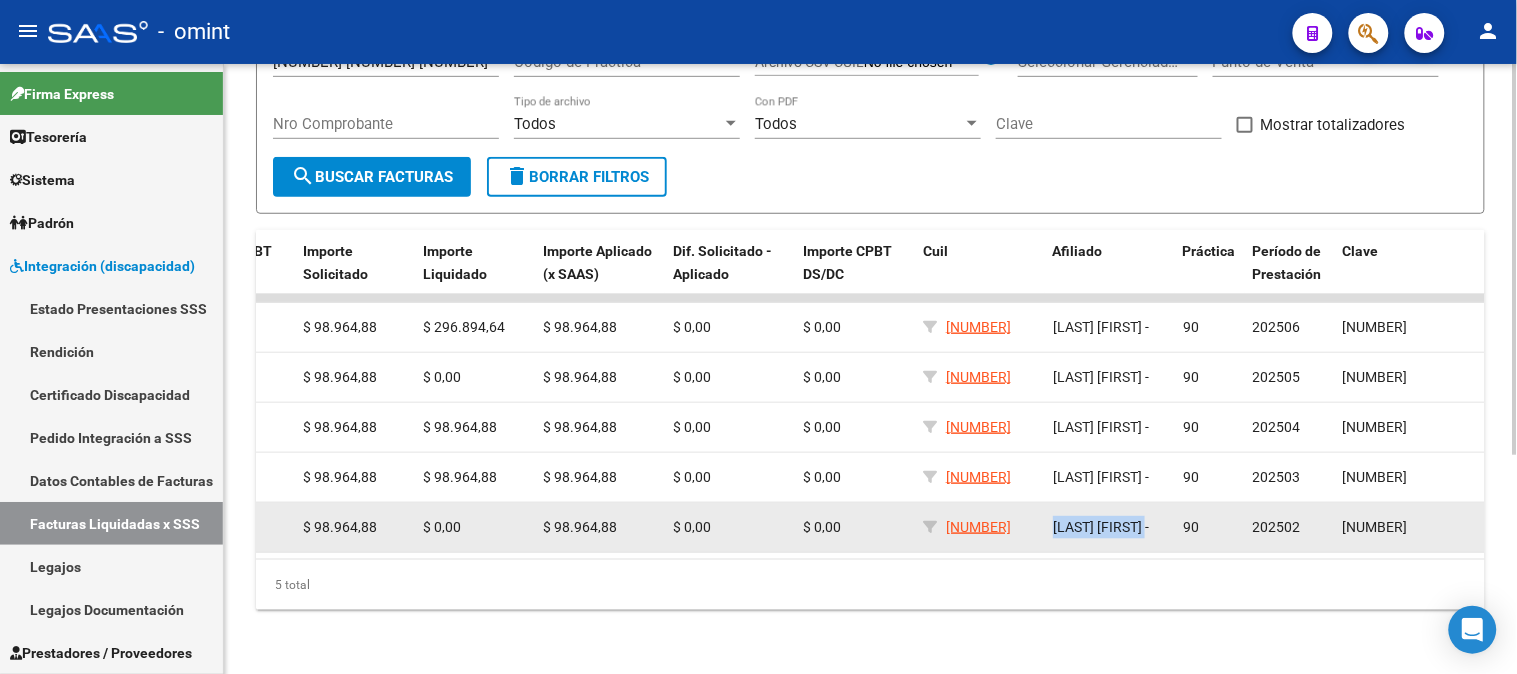 scroll, scrollTop: 3, scrollLeft: 0, axis: vertical 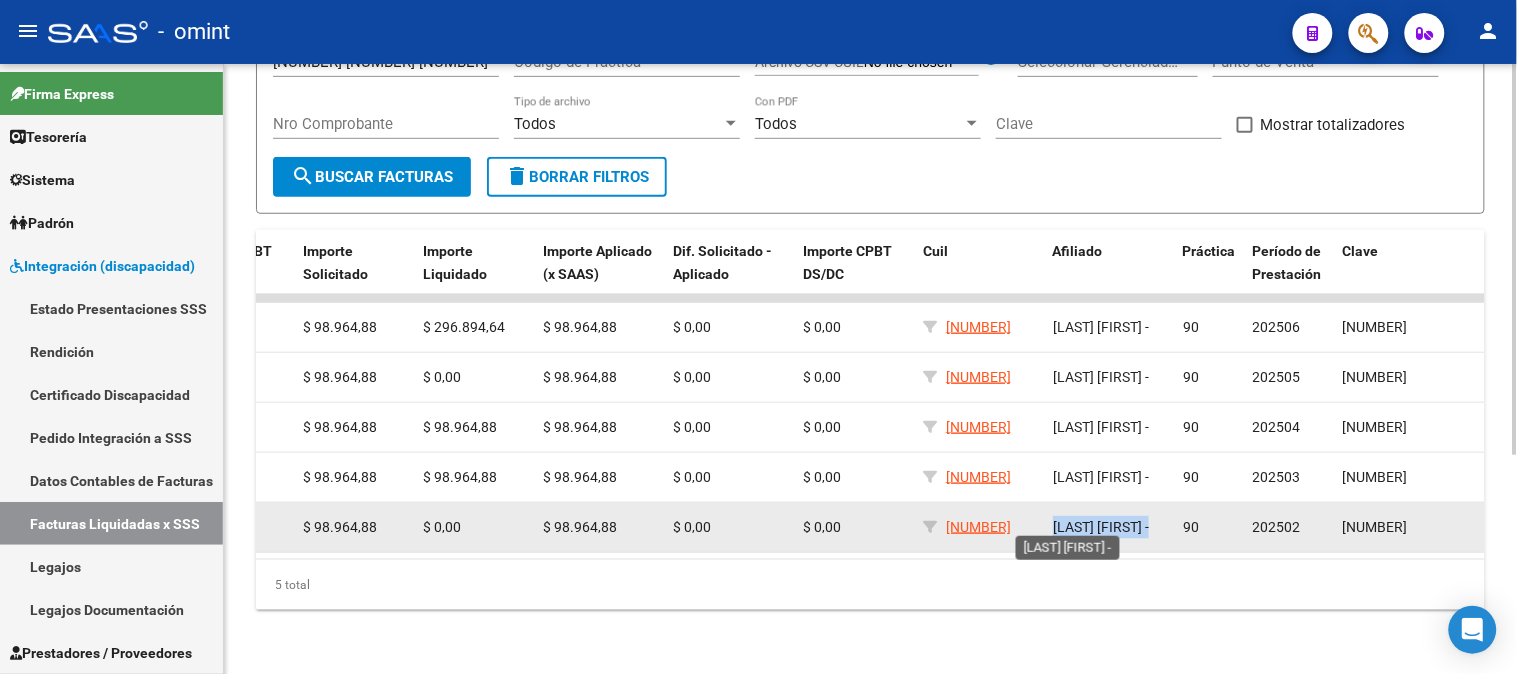 click on "[LAST] [FIRST]           -" 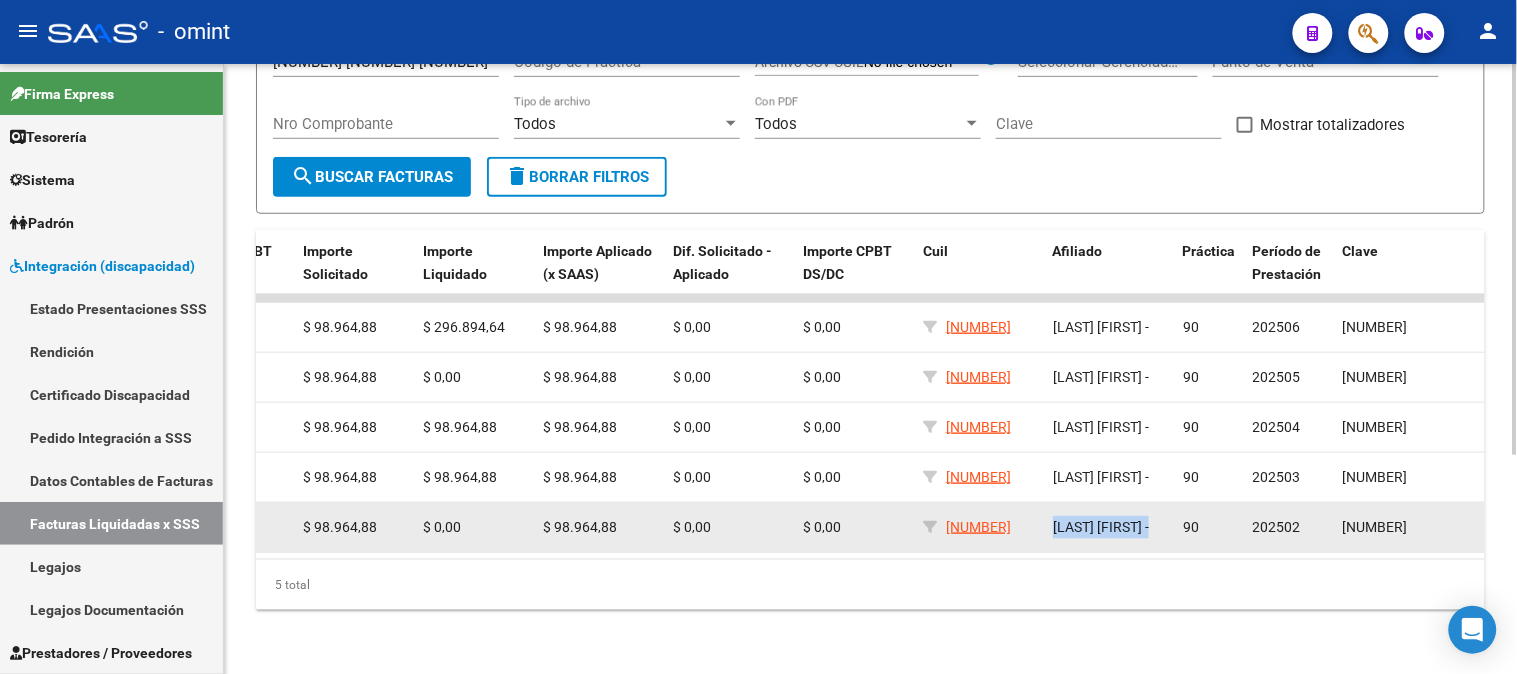 drag, startPoint x: 952, startPoint y: 522, endPoint x: 1021, endPoint y: 523, distance: 69.00725 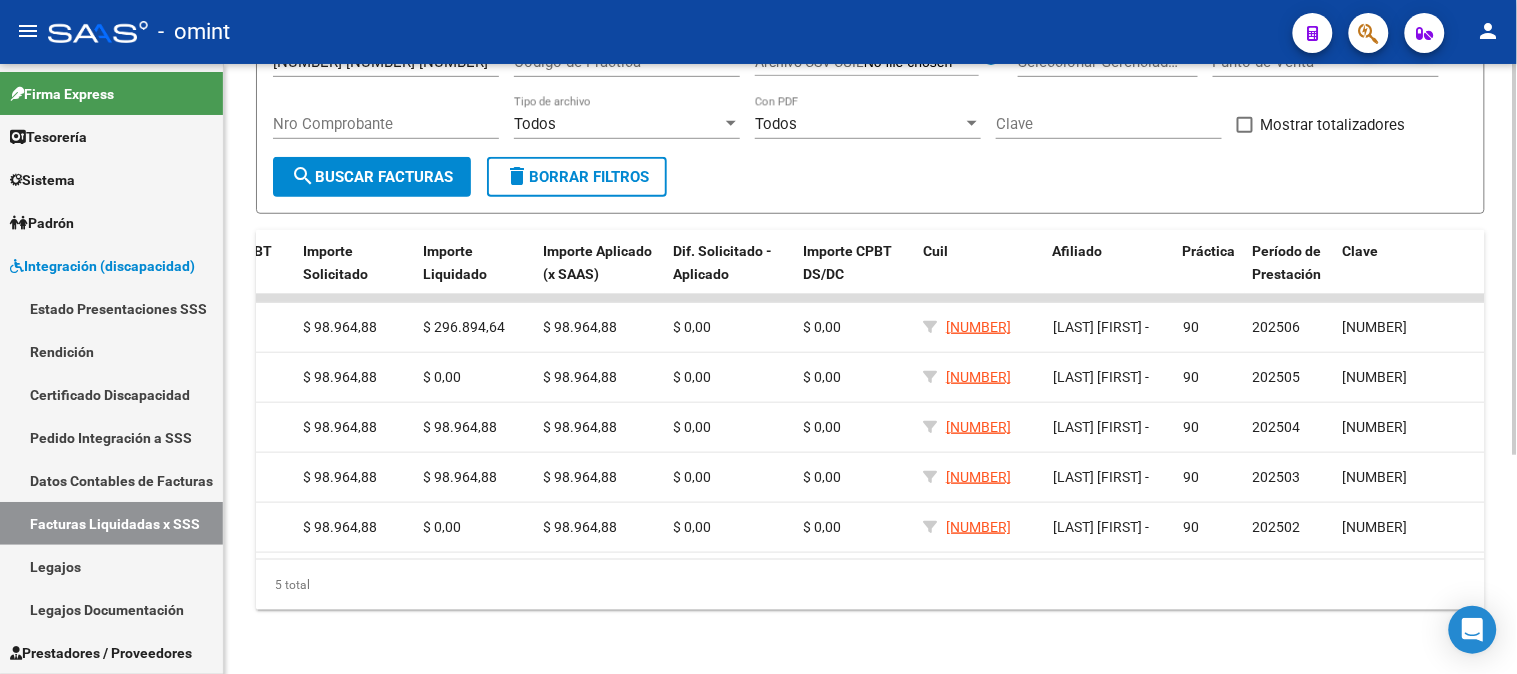 click on "[NUMBER]  202506 Z99 - Sin Identificar    [NUMBER]  [LAST] [FIRST] DS FACTURAS C:    [NUMBER] - [NUMBER] $ [NUMBER], [NUMBER] $ [NUMBER], [NUMBER] $ [NUMBER], [NUMBER] $ [NUMBER], [NUMBER] $ [NUMBER], [NUMBER]    [NUMBER] [LAST] [FIRST]           - 90 202506 [NUMBER]    [NUMBER]  202505 Z99 - Sin Identificar    [NUMBER]  [LAST] [FIRST] DS FACTURAS C:    [NUMBER] - [NUMBER] $ [NUMBER], [NUMBER] $ [NUMBER], [NUMBER] $ [NUMBER], [NUMBER] $ [NUMBER], [NUMBER] $ [NUMBER], [NUMBER]    [NUMBER] [LAST] [FIRST]           - 90 202505 [NUMBER]    [NUMBER]  202505 Z99 - Sin Identificar    [NUMBER]  [LAST] [FIRST] DS FACTURAS C:    [NUMBER] - [NUMBER] $ [NUMBER], [NUMBER] $ [NUMBER], [NUMBER] $ [NUMBER], [NUMBER] $ [NUMBER], [NUMBER] $ [NUMBER], [NUMBER]    [NUMBER] [LAST] [FIRST]           - 90 202504 [NUMBER]    [NUMBER]  202504 Z99 - Sin Identificar    [NUMBER]  [LAST] [FIRST] DS FACTURAS C:    [NUMBER] - [NUMBER] $ [NUMBER], [NUMBER] $ [NUMBER], [NUMBER] $ [NUMBER], [NUMBER] $ [NUMBER], [NUMBER] $ [NUMBER], [NUMBER]    [NUMBER] [LAST] [FIRST]           - 90 202503 [NUMBER]    [NUMBER]  202504 Z99 - Sin Identificar    [NUMBER]  [LAST] [FIRST]" 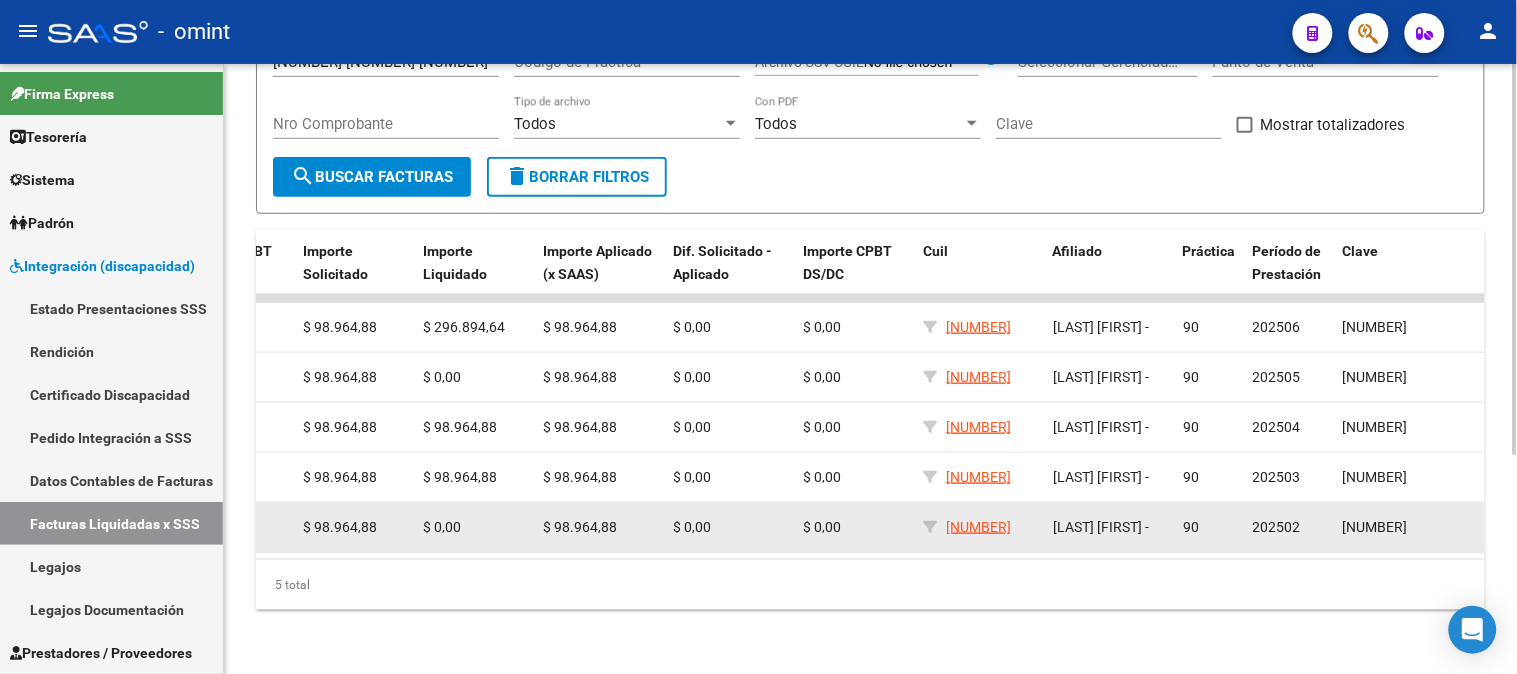 drag, startPoint x: 1040, startPoint y: 513, endPoint x: 952, endPoint y: 521, distance: 88.362885 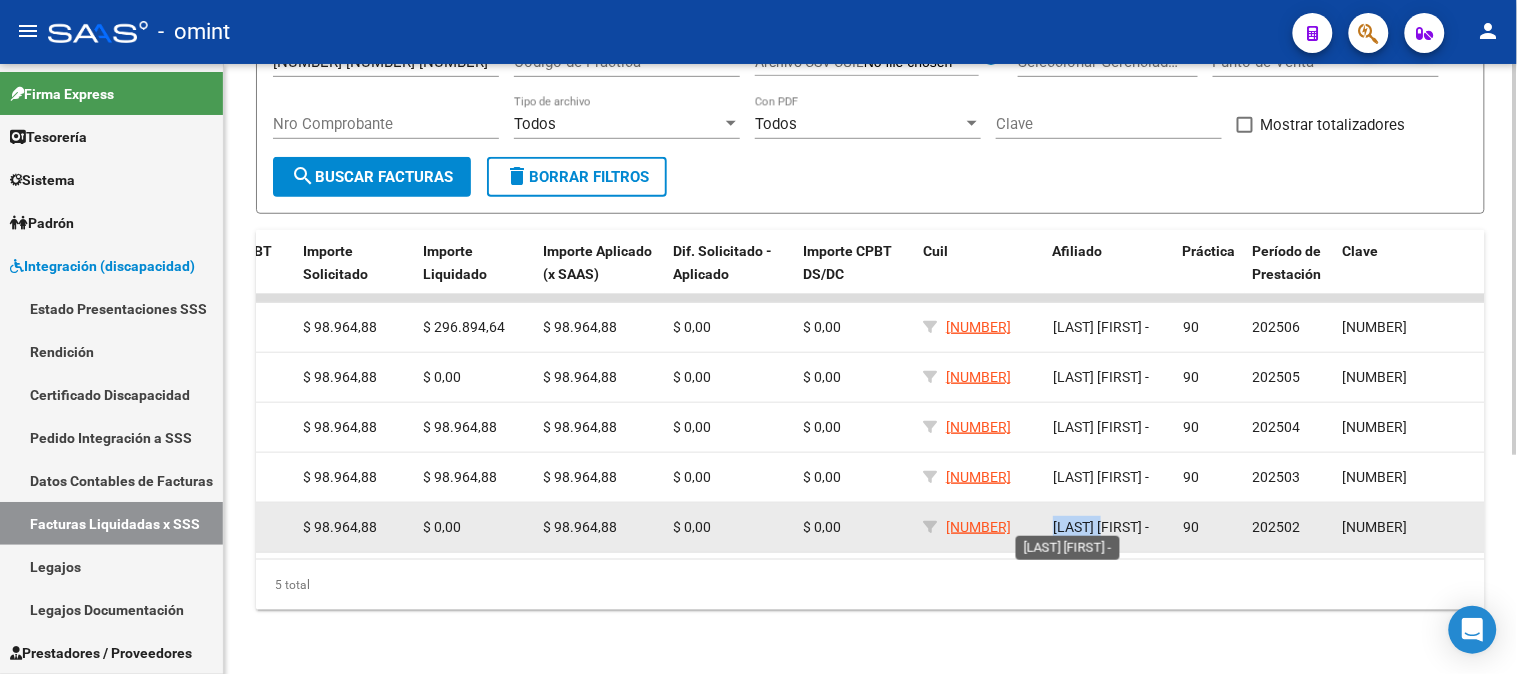 click on "[LAST] [FIRST]           -" 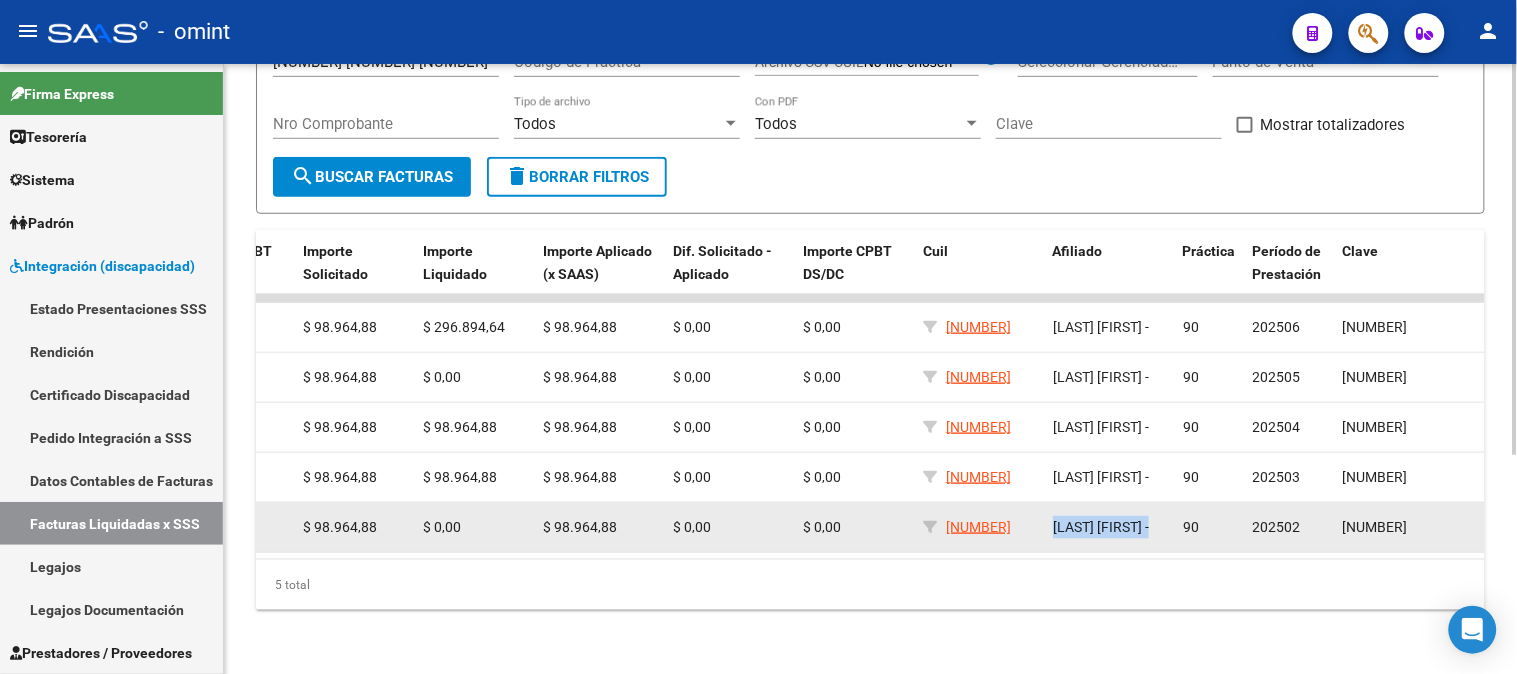 click on "[LAST] [FIRST]           -" 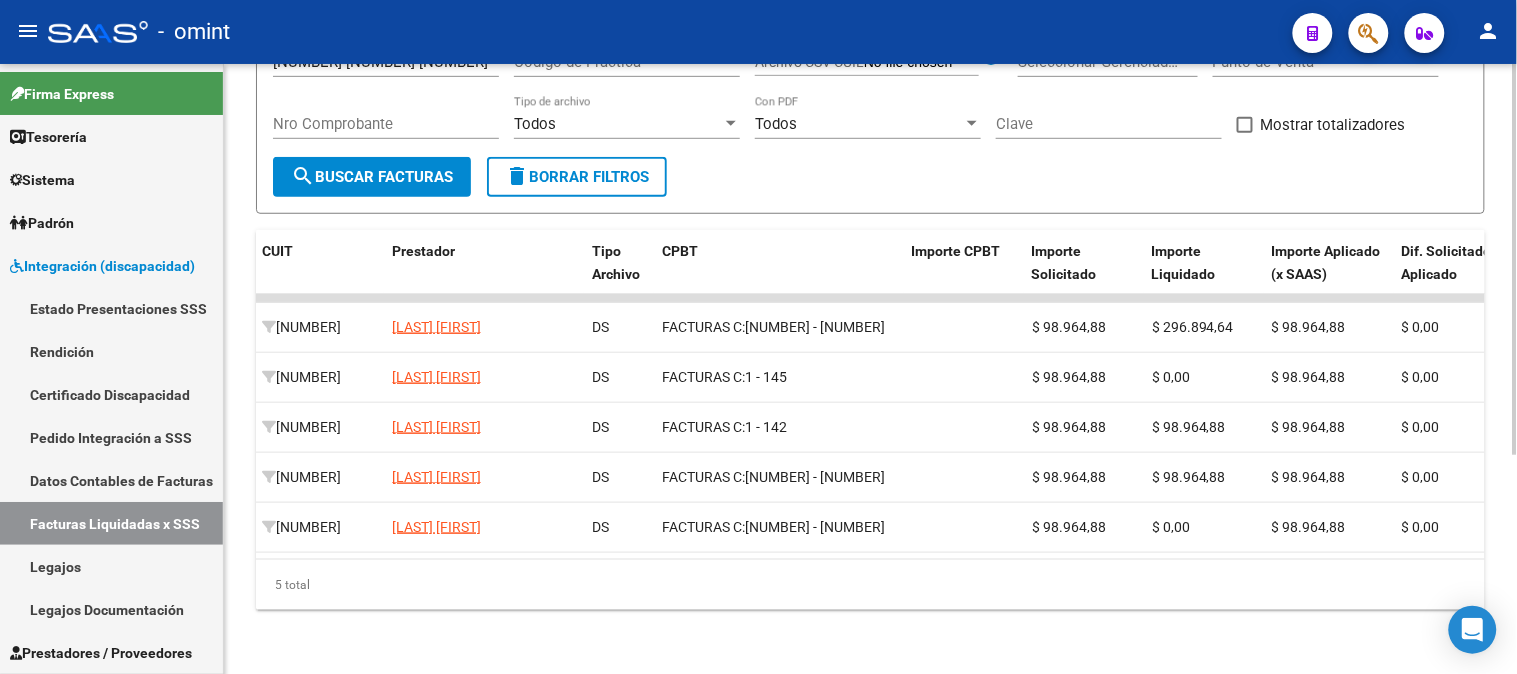 scroll, scrollTop: 0, scrollLeft: 1021, axis: horizontal 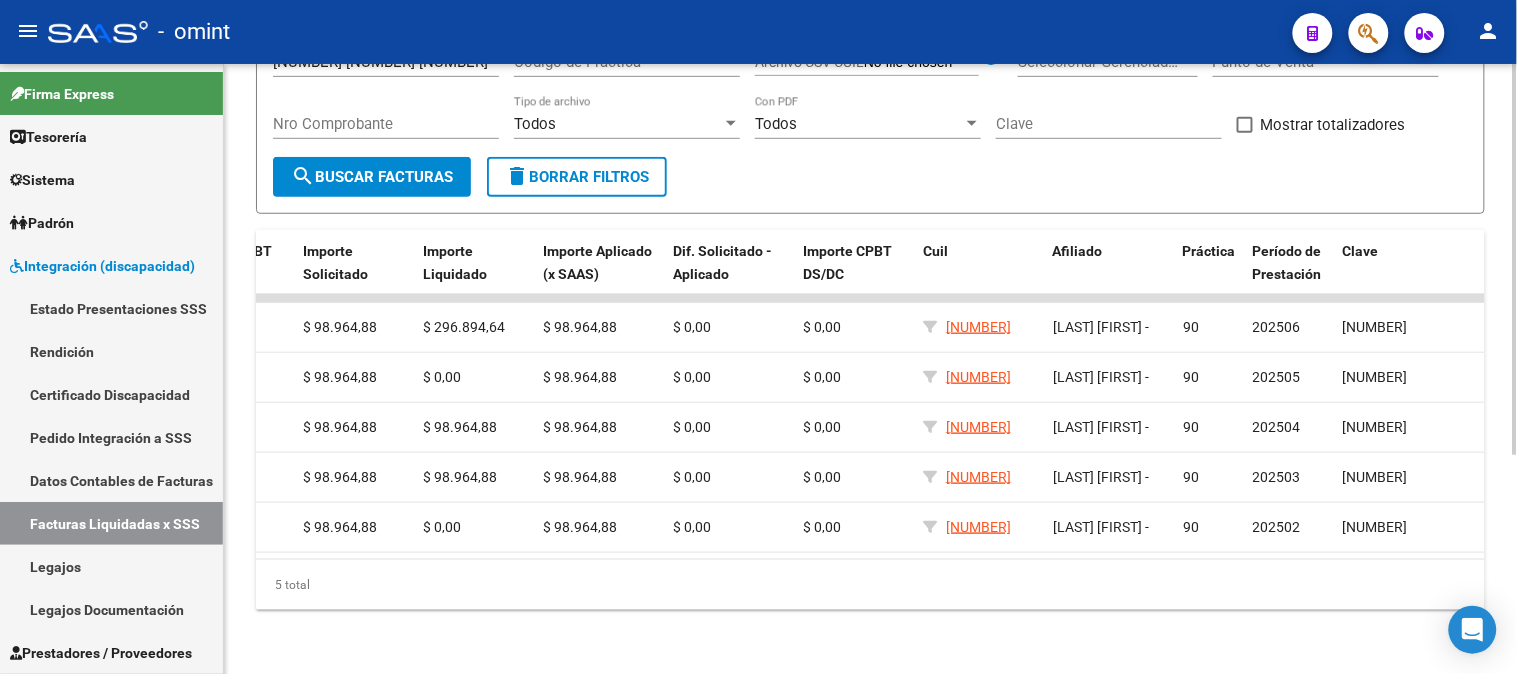 drag, startPoint x: 1085, startPoint y: 561, endPoint x: 1042, endPoint y: 563, distance: 43.046486 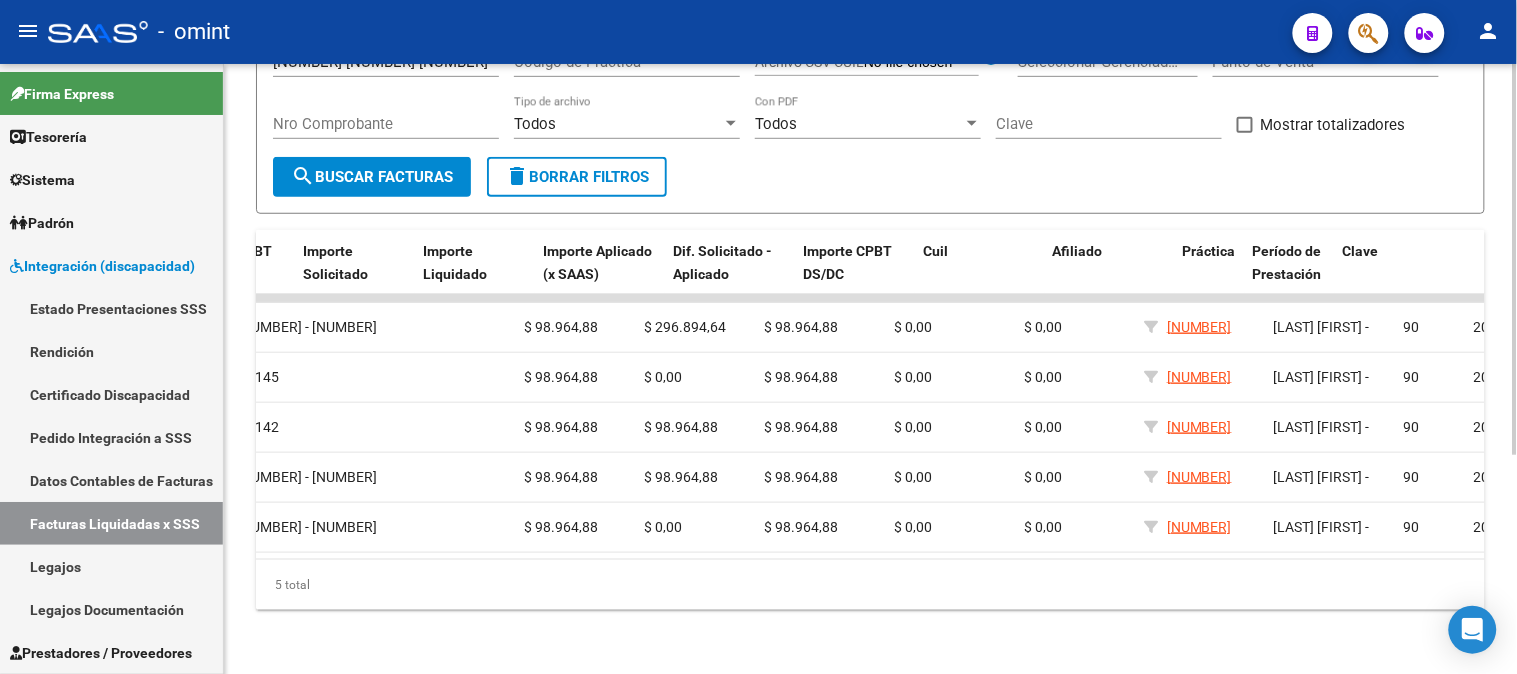 scroll, scrollTop: 0, scrollLeft: 1021, axis: horizontal 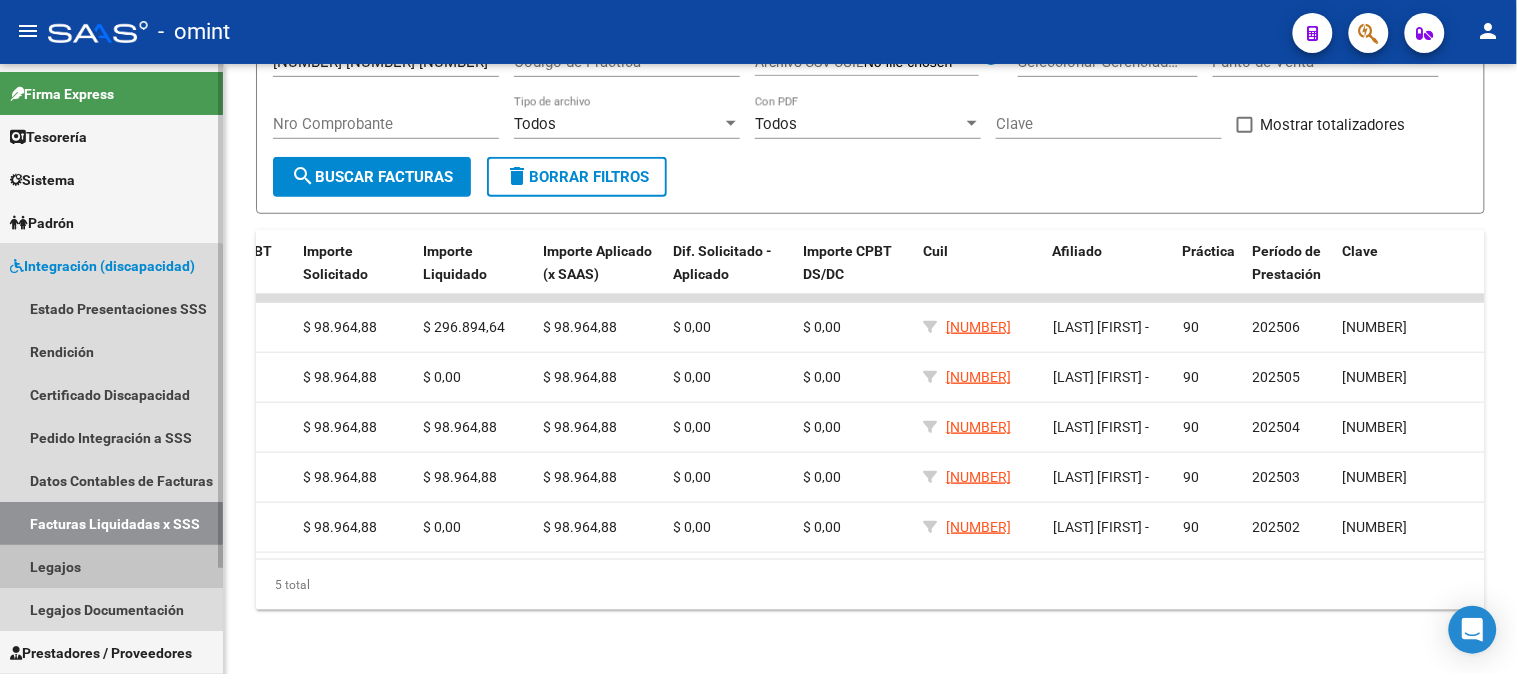 click on "Legajos" at bounding box center (111, 566) 